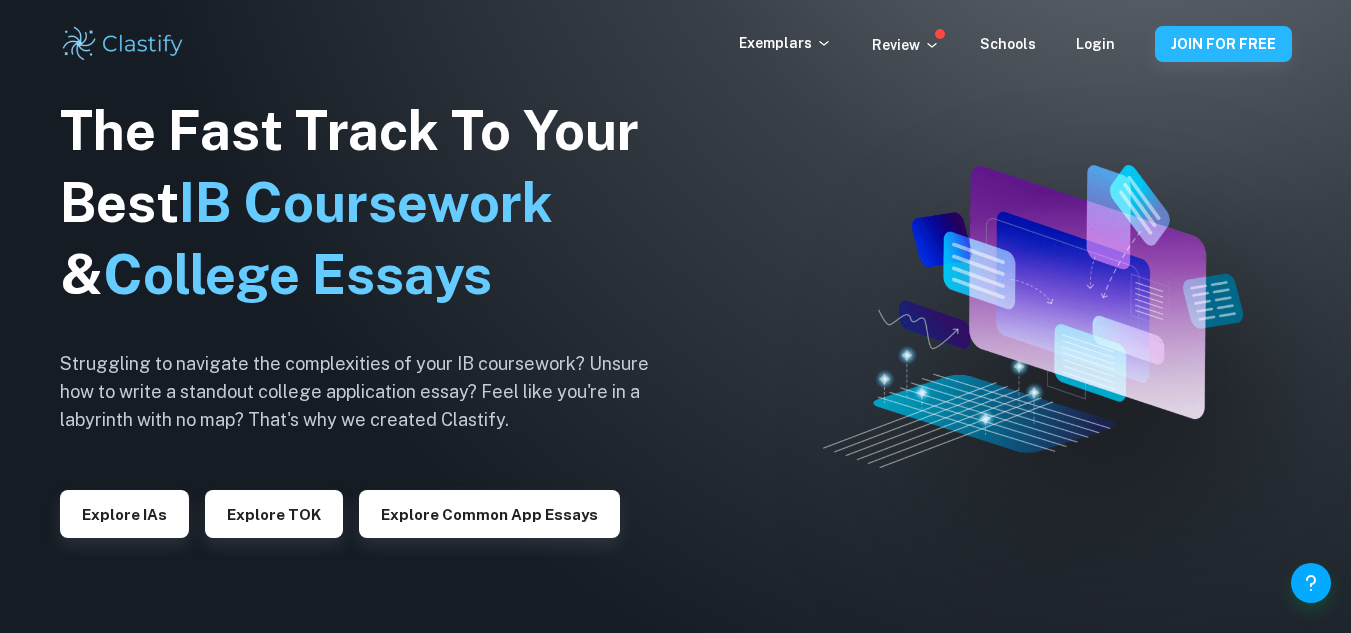 scroll, scrollTop: 0, scrollLeft: 0, axis: both 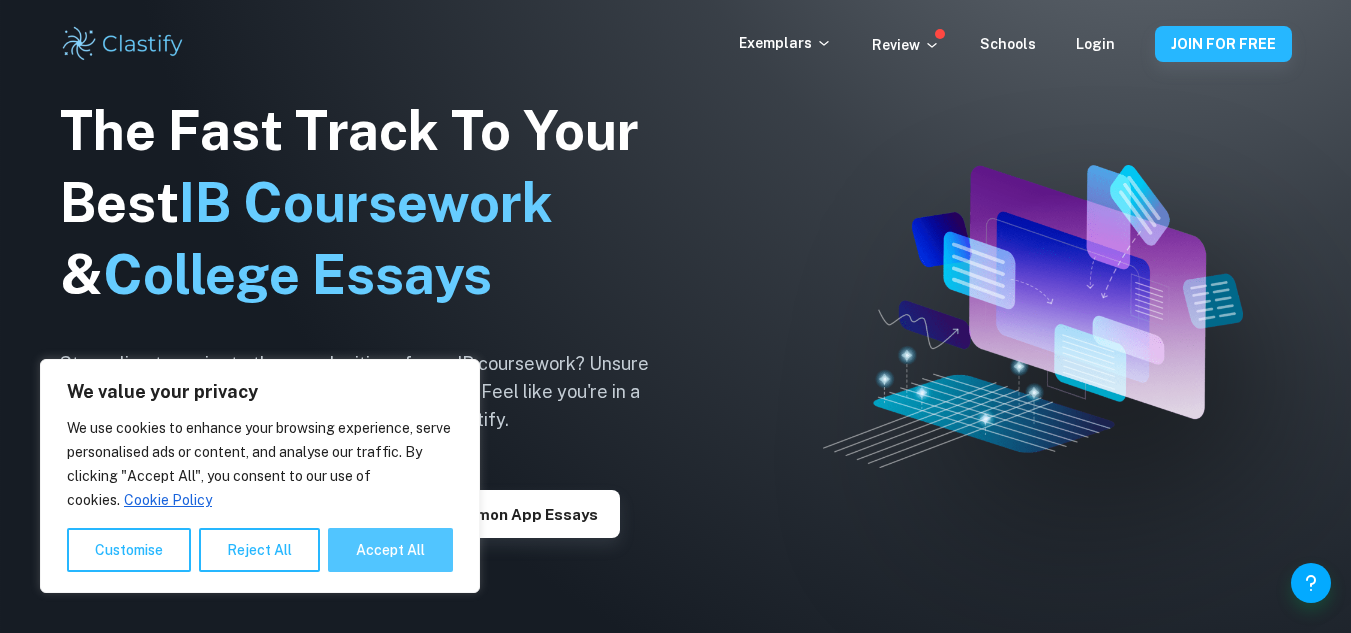 click on "Accept All" at bounding box center [390, 550] 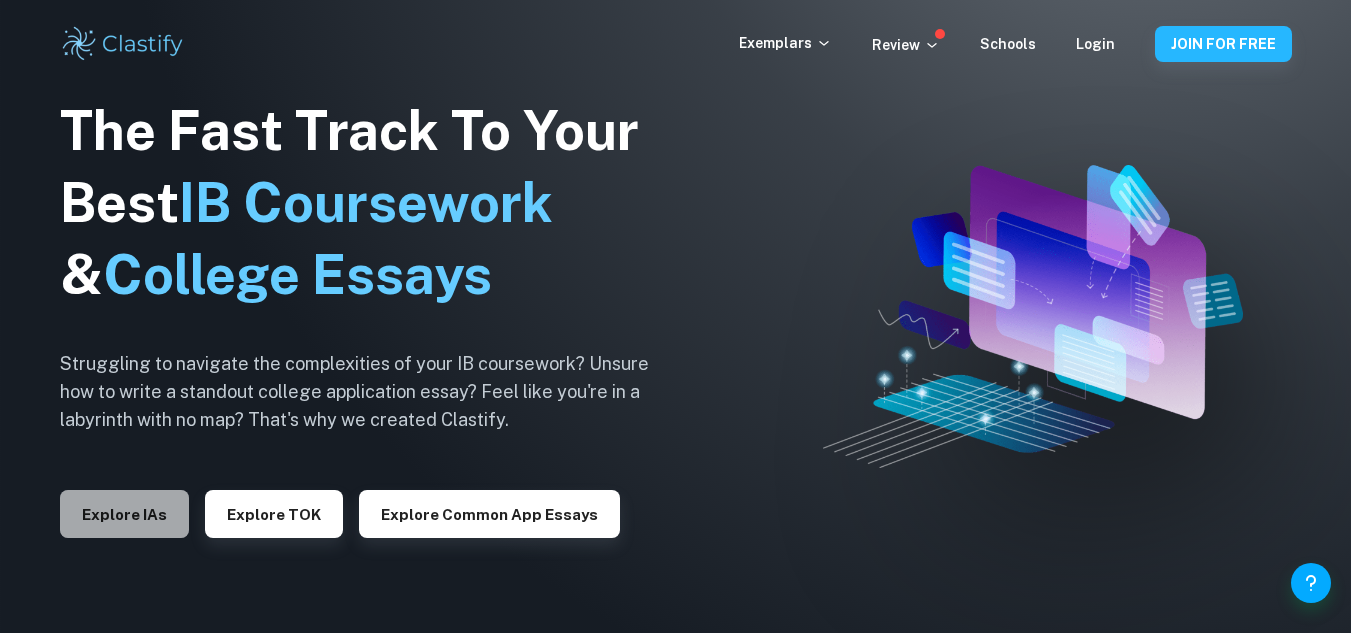 click on "Explore IAs" at bounding box center [124, 514] 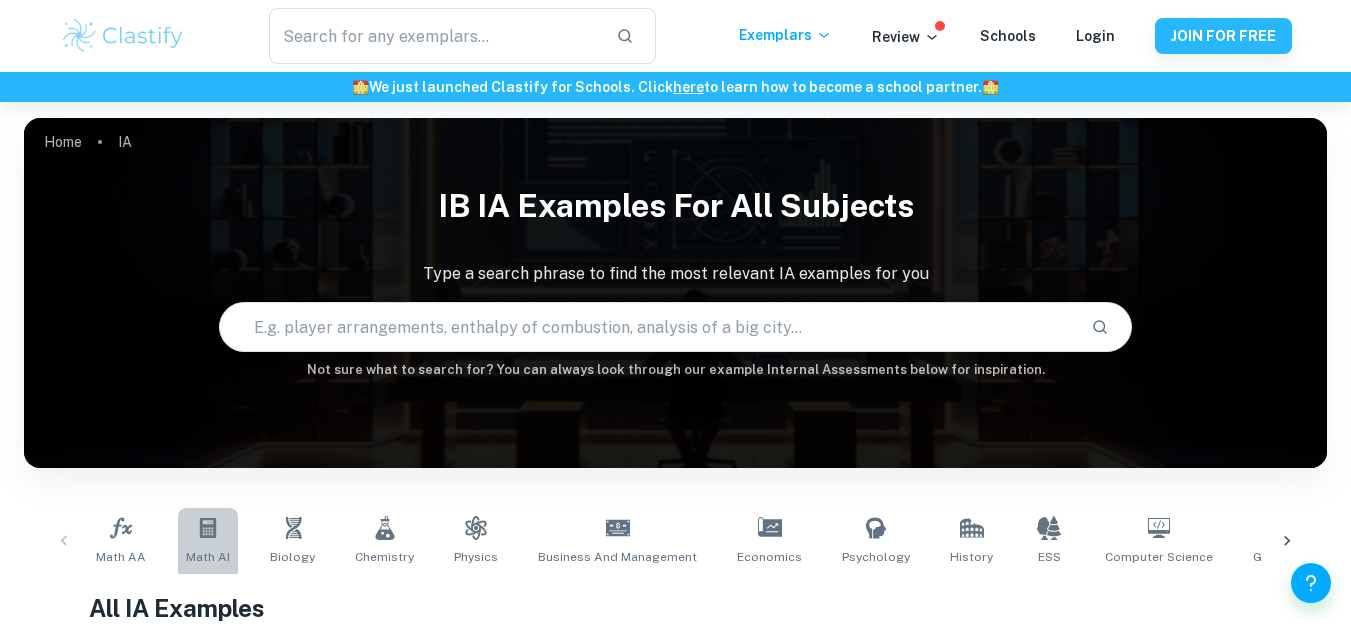 click on "Math AI" at bounding box center [208, 541] 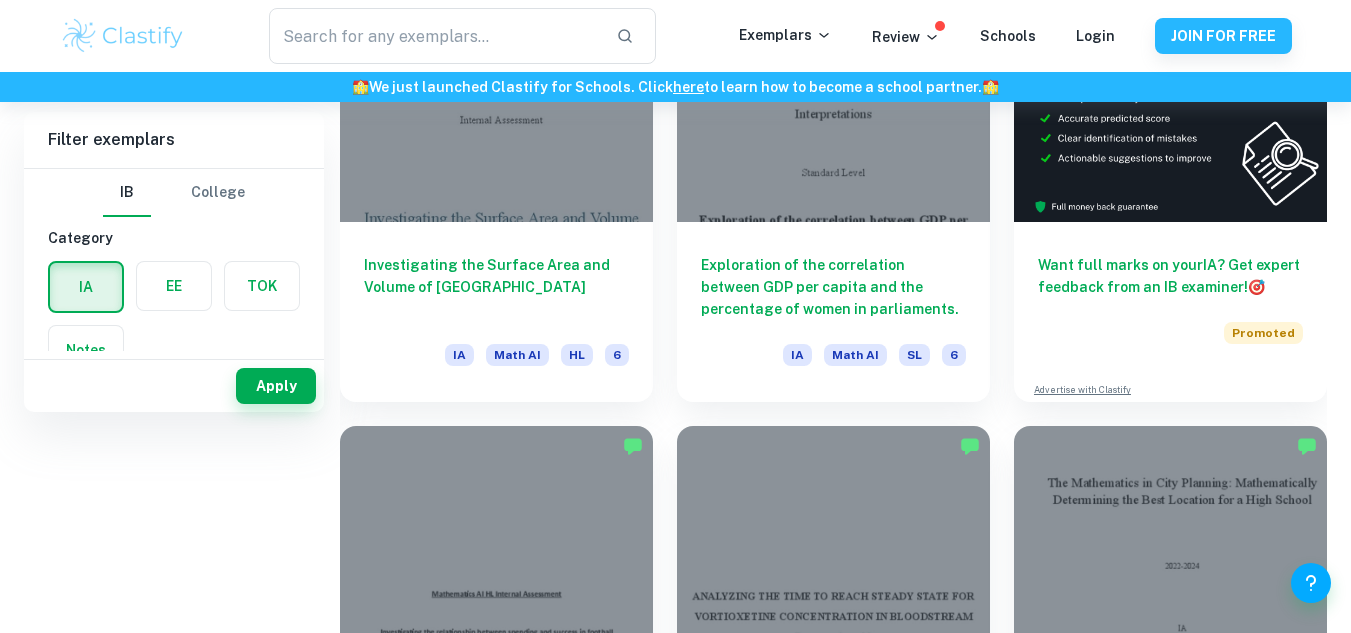 scroll, scrollTop: 0, scrollLeft: 0, axis: both 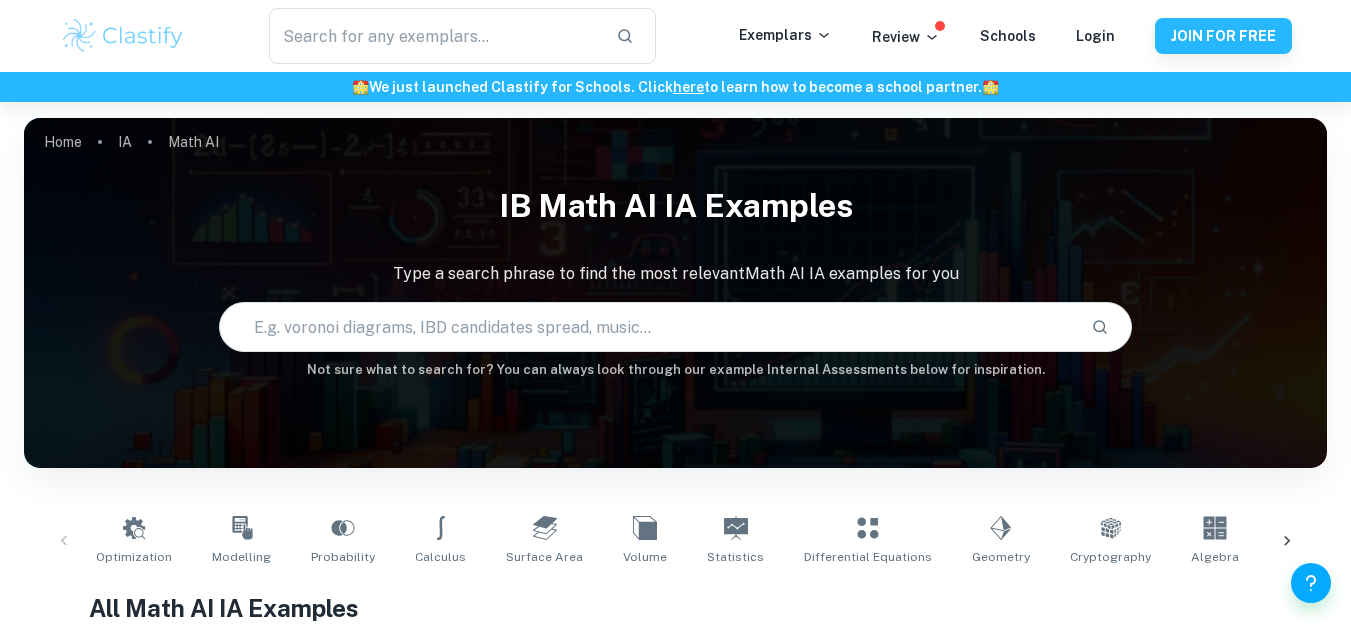 click at bounding box center (647, 327) 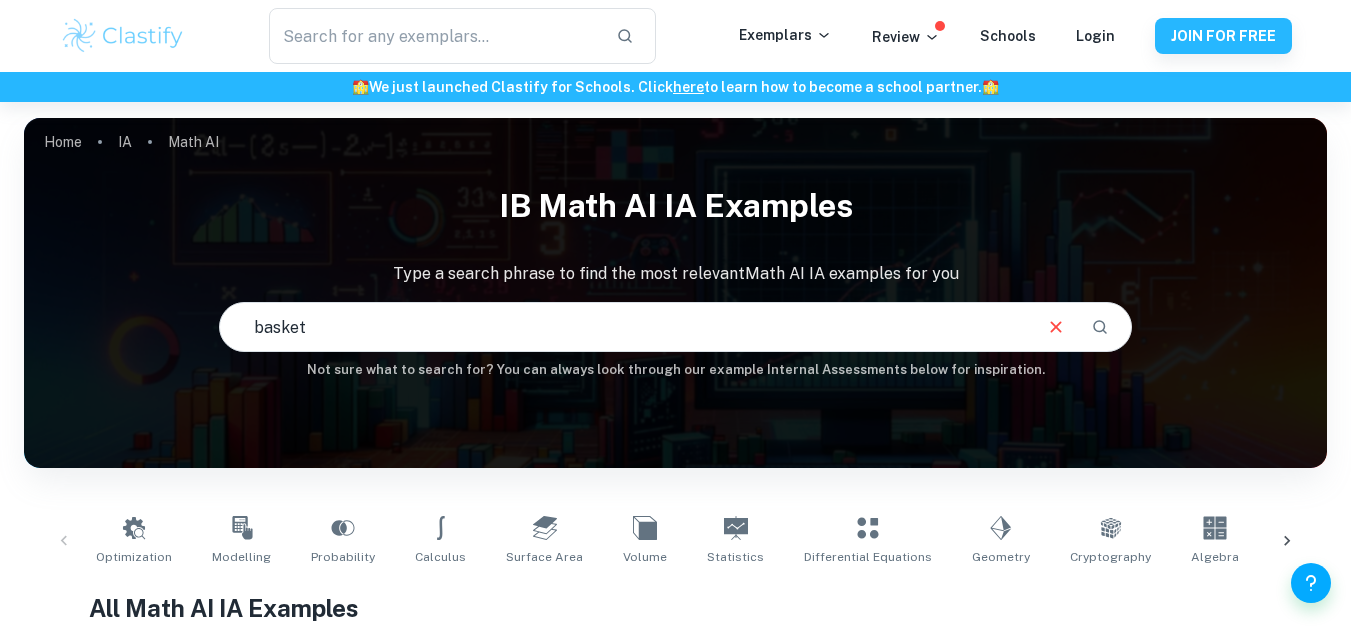 type on "basket" 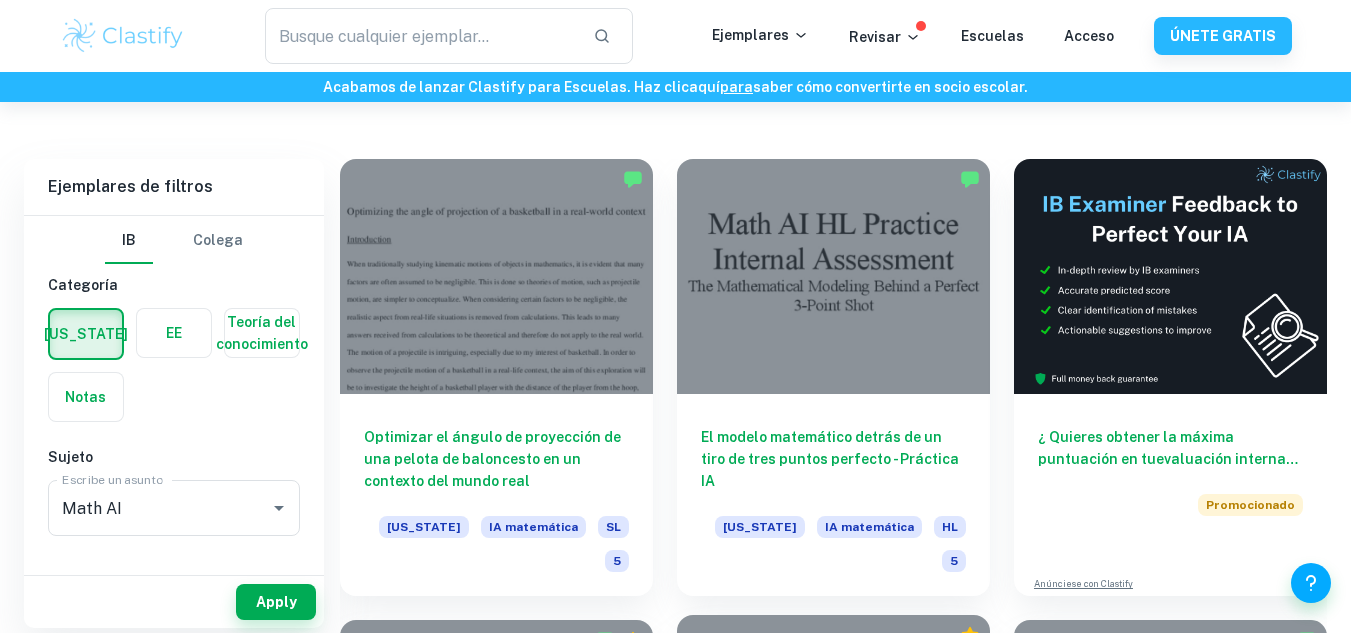 scroll, scrollTop: 520, scrollLeft: 0, axis: vertical 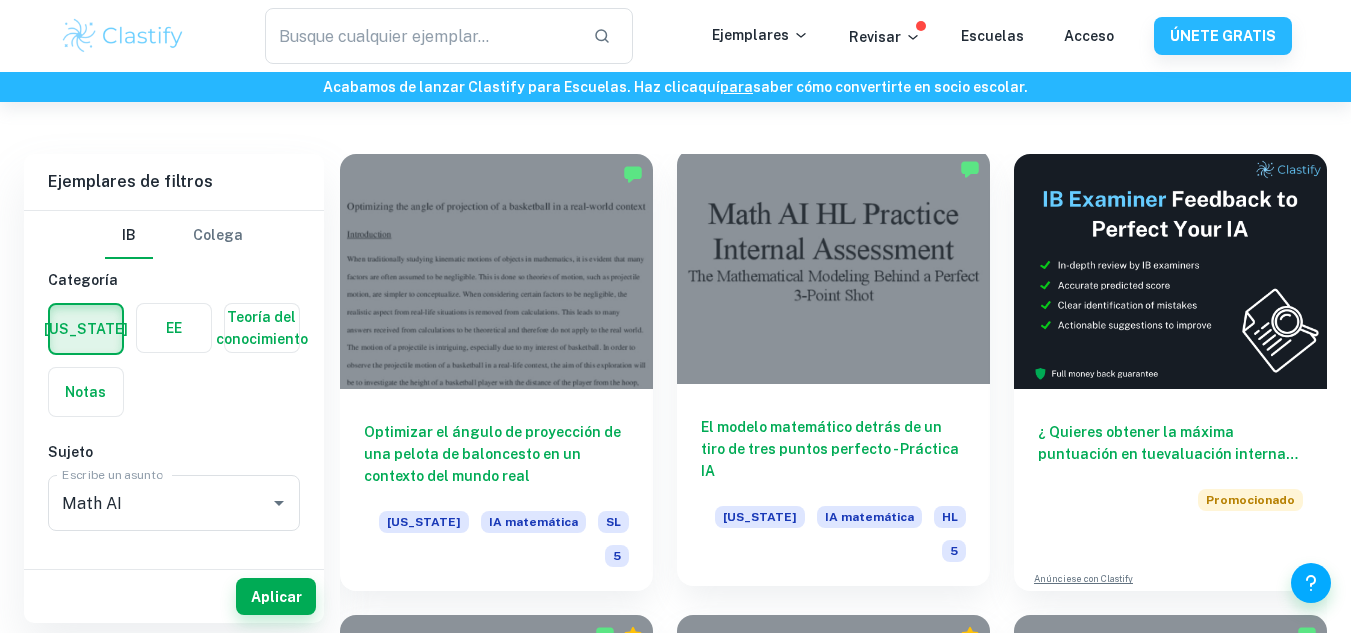click at bounding box center (833, 266) 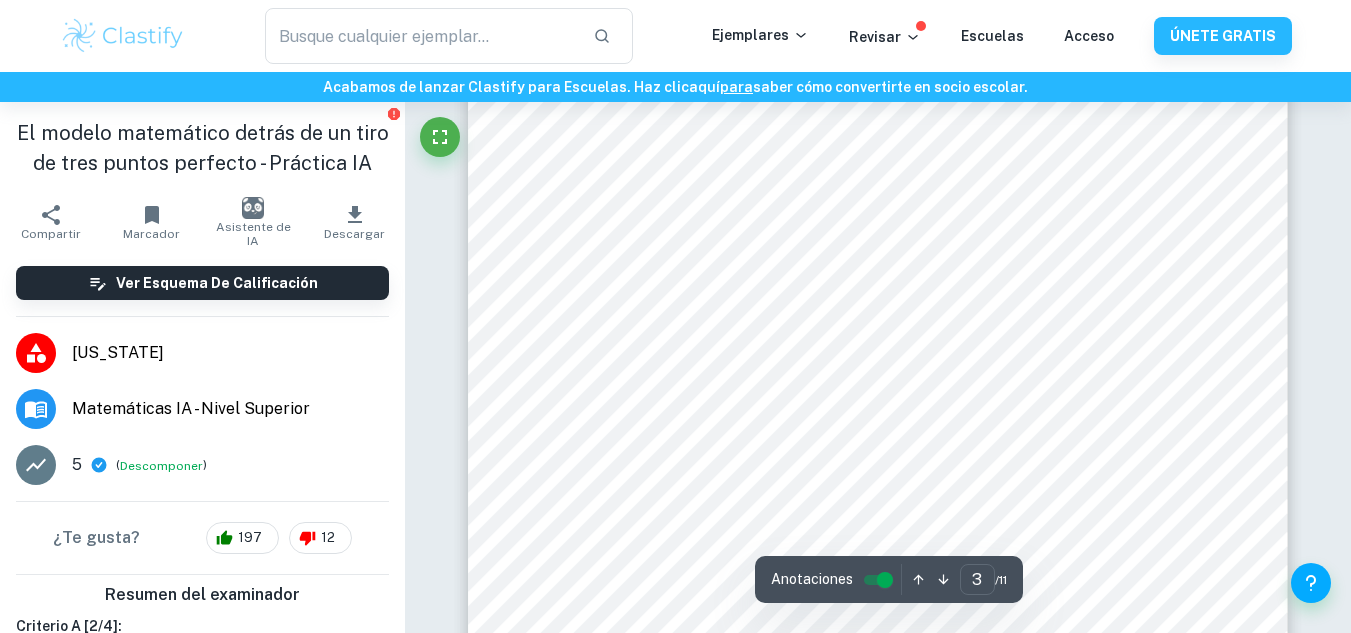 scroll, scrollTop: 2520, scrollLeft: 0, axis: vertical 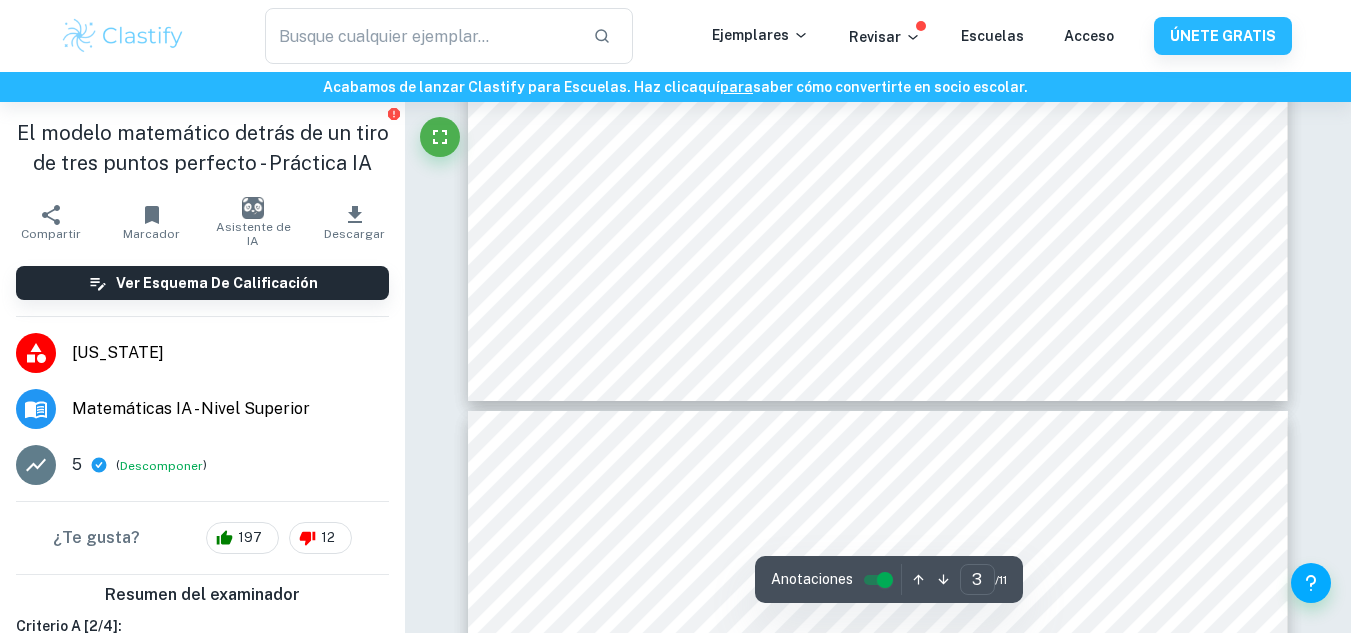 type on "4" 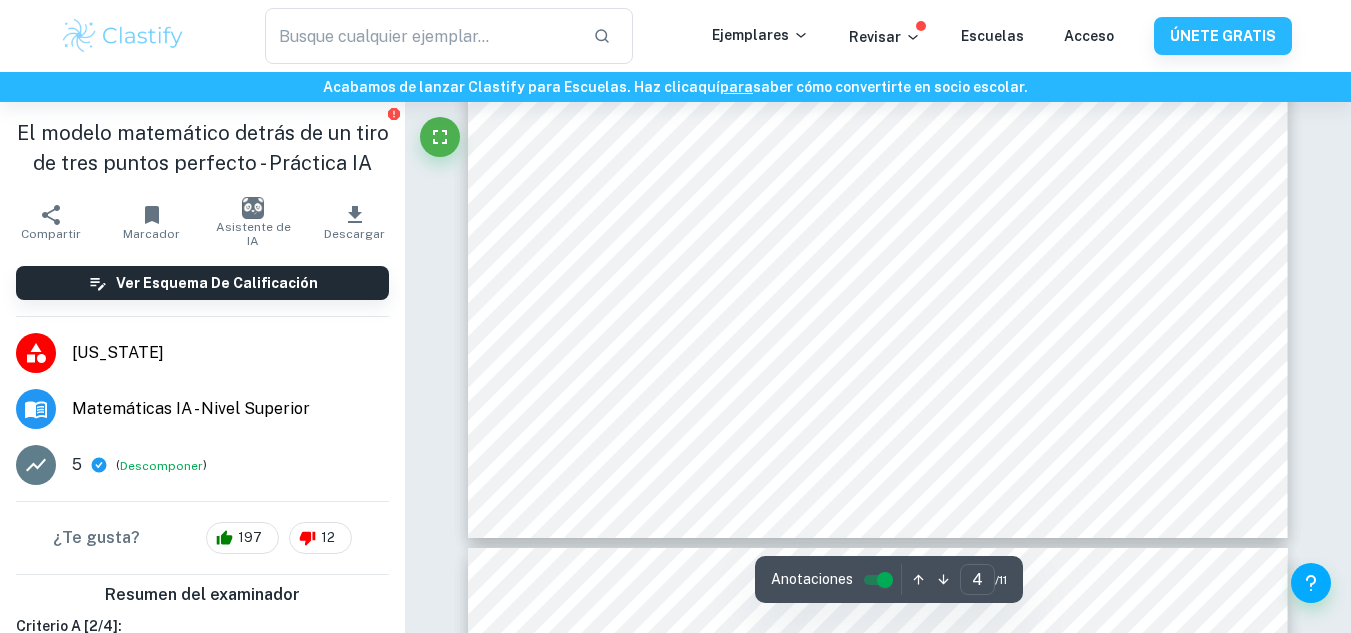 scroll, scrollTop: 4160, scrollLeft: 0, axis: vertical 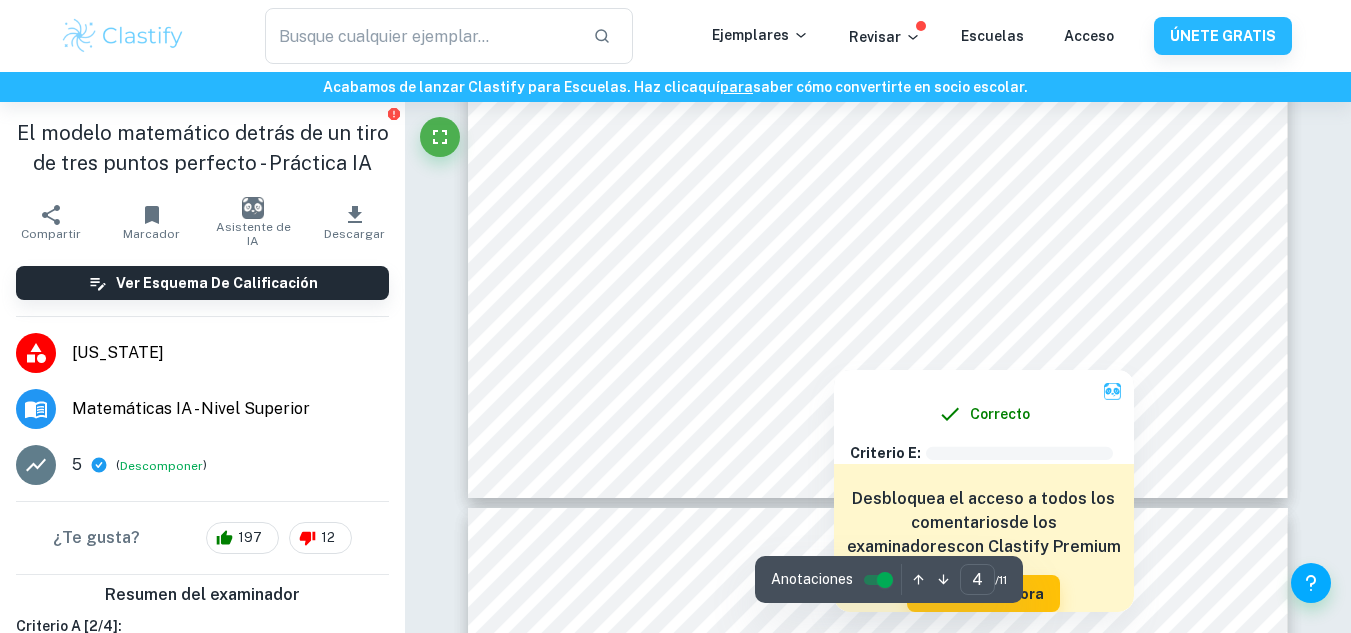 click at bounding box center [865, 231] 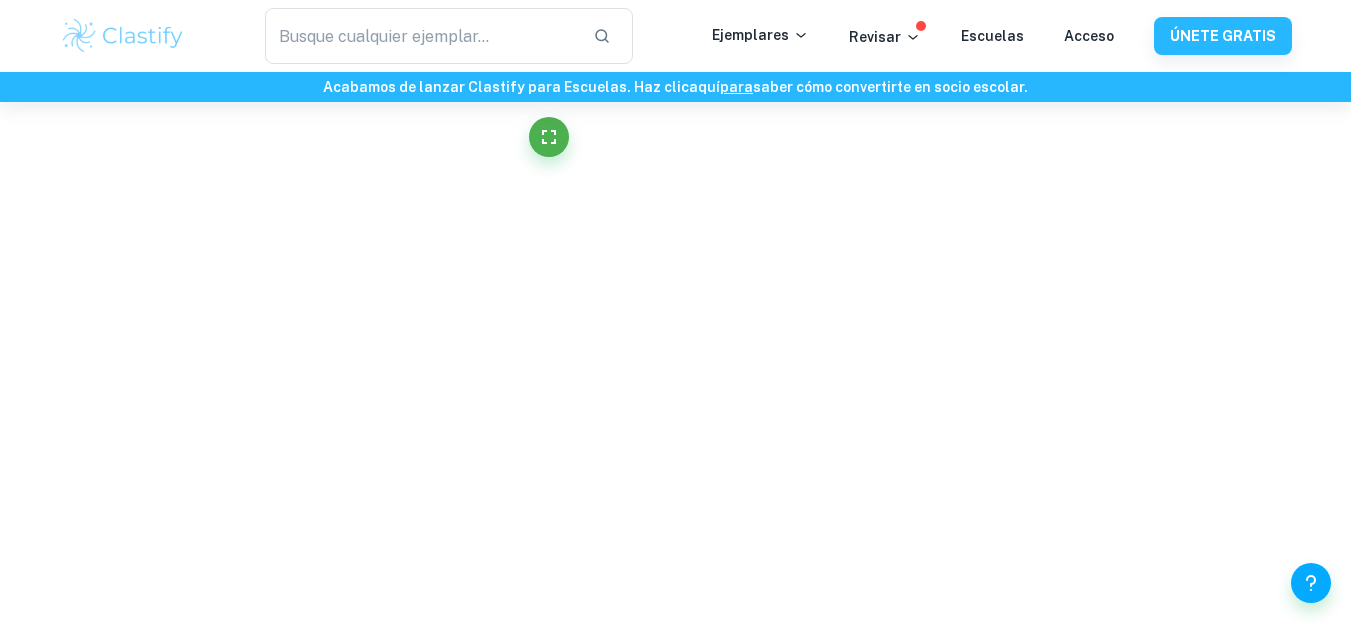 scroll, scrollTop: 4139, scrollLeft: 0, axis: vertical 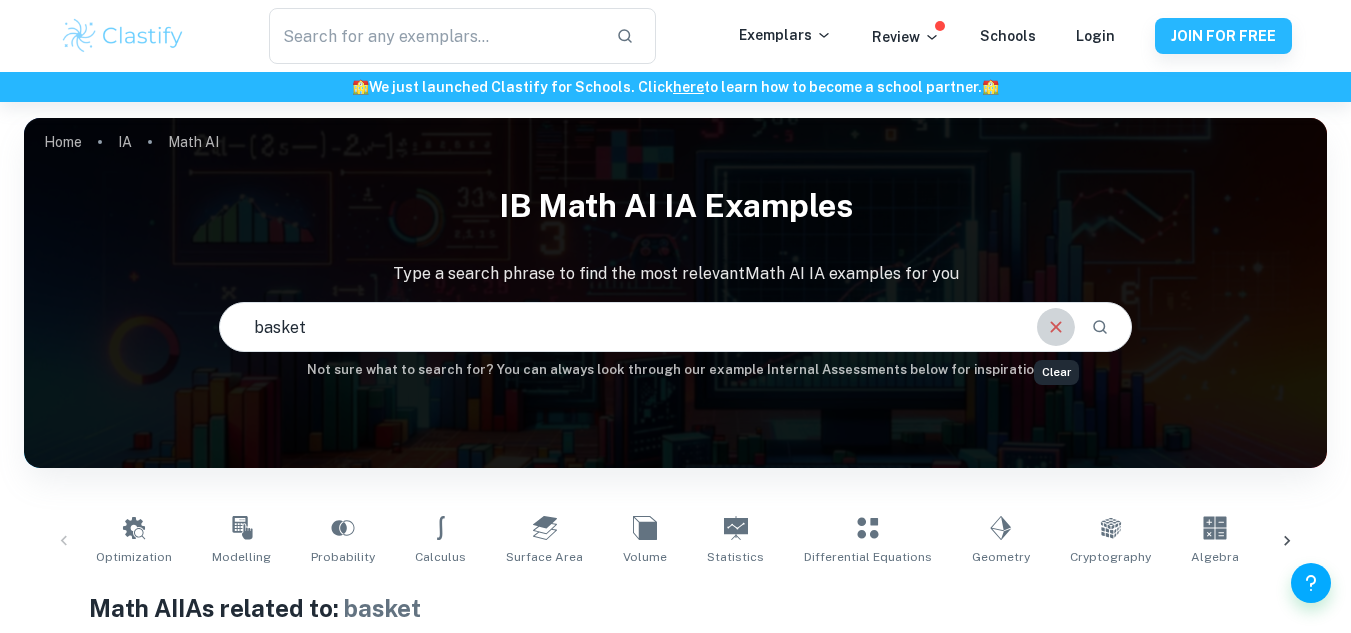 click 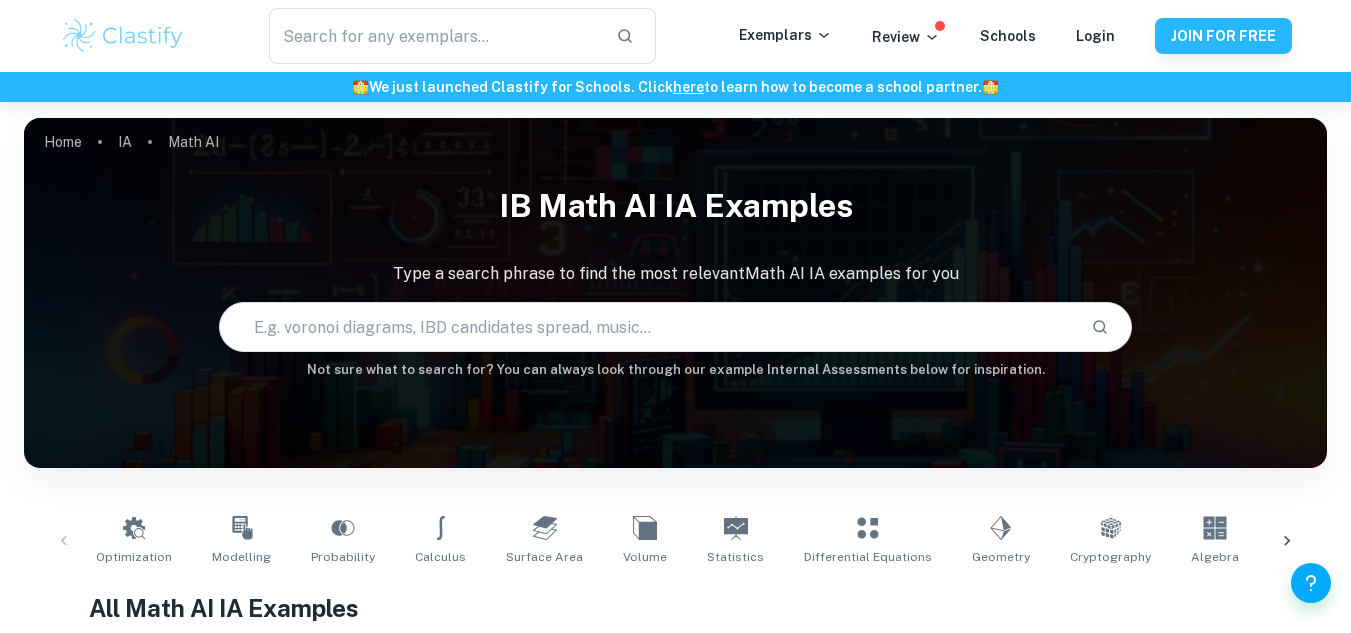 click at bounding box center (647, 327) 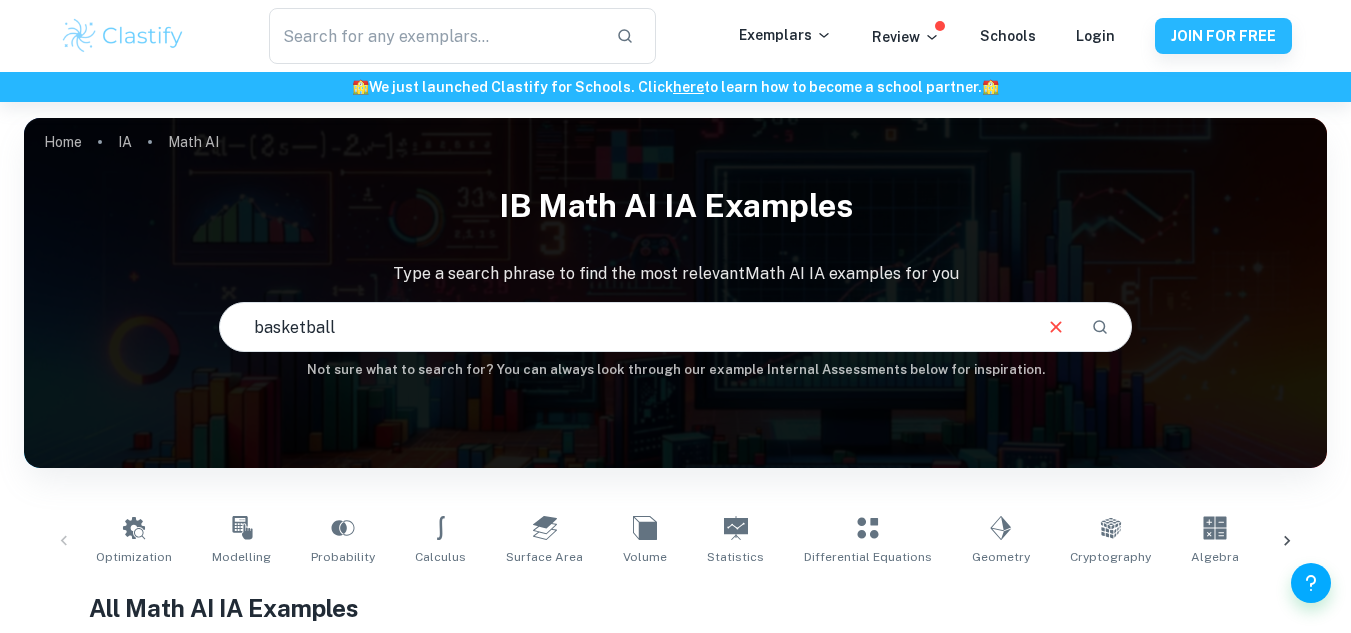 type on "basketball" 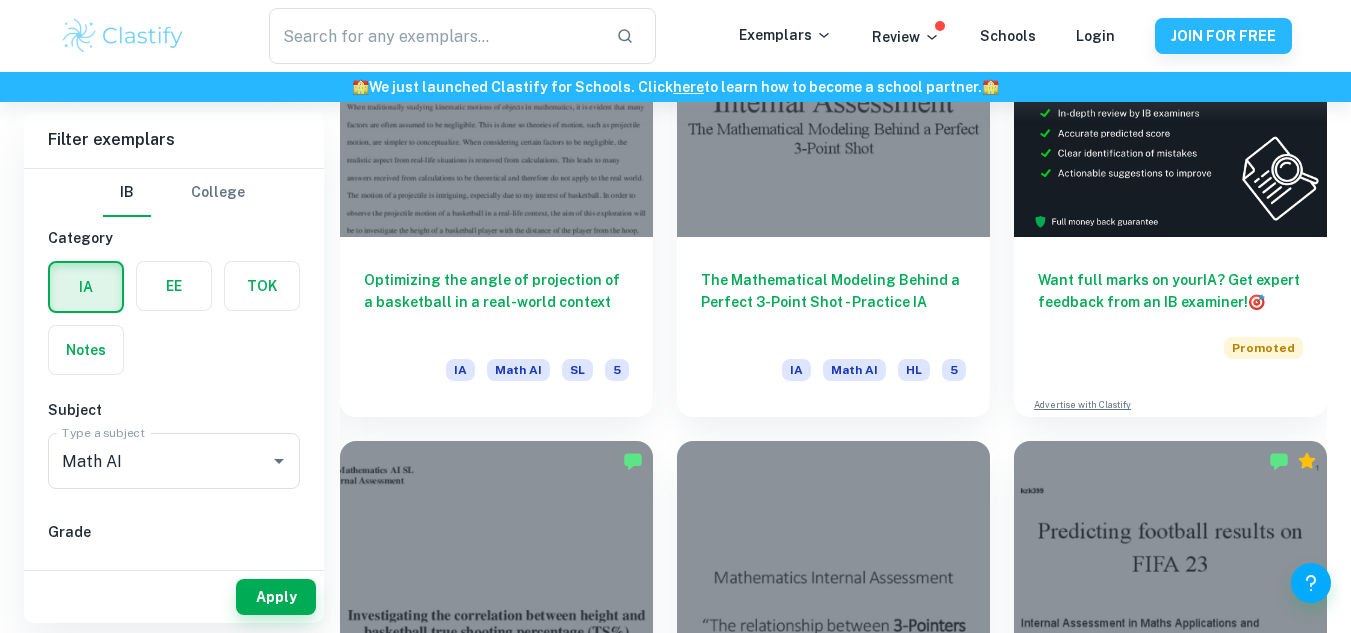 scroll, scrollTop: 680, scrollLeft: 0, axis: vertical 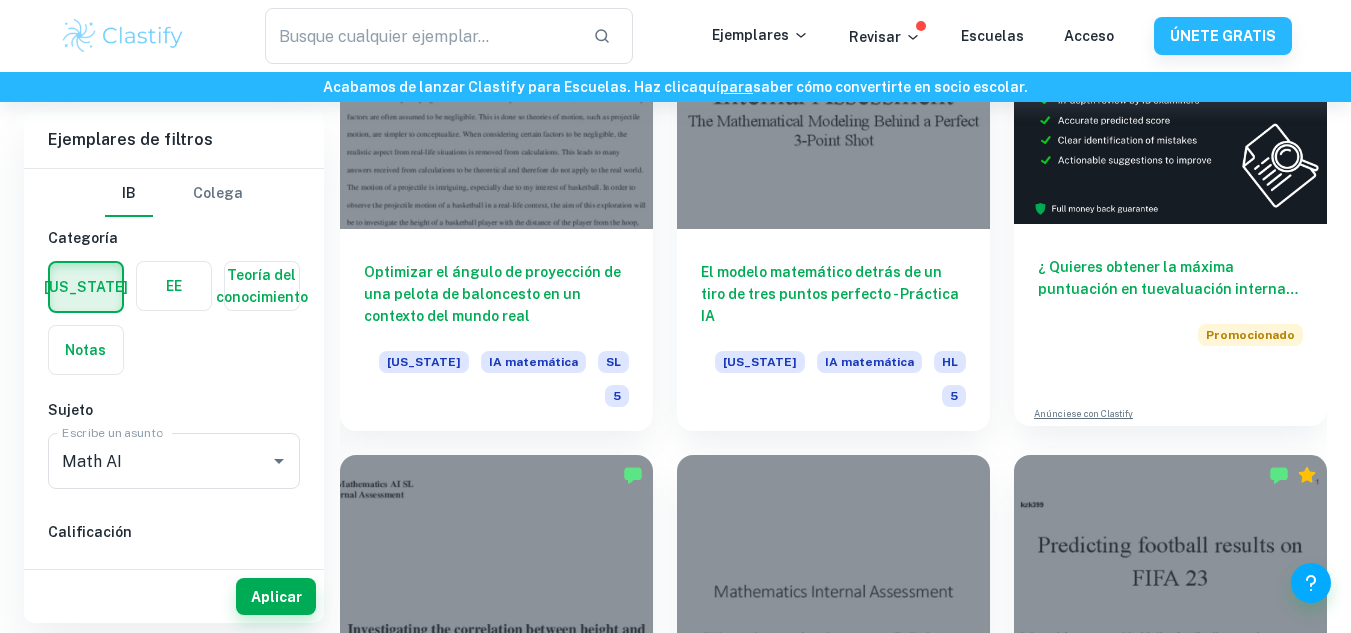 click on "¿ Quieres obtener la máxima puntuación en tu  evaluación interna  ? ¡Recibe la opinión de un examinador del IB!  🎯 Promocionado" at bounding box center [1170, 297] 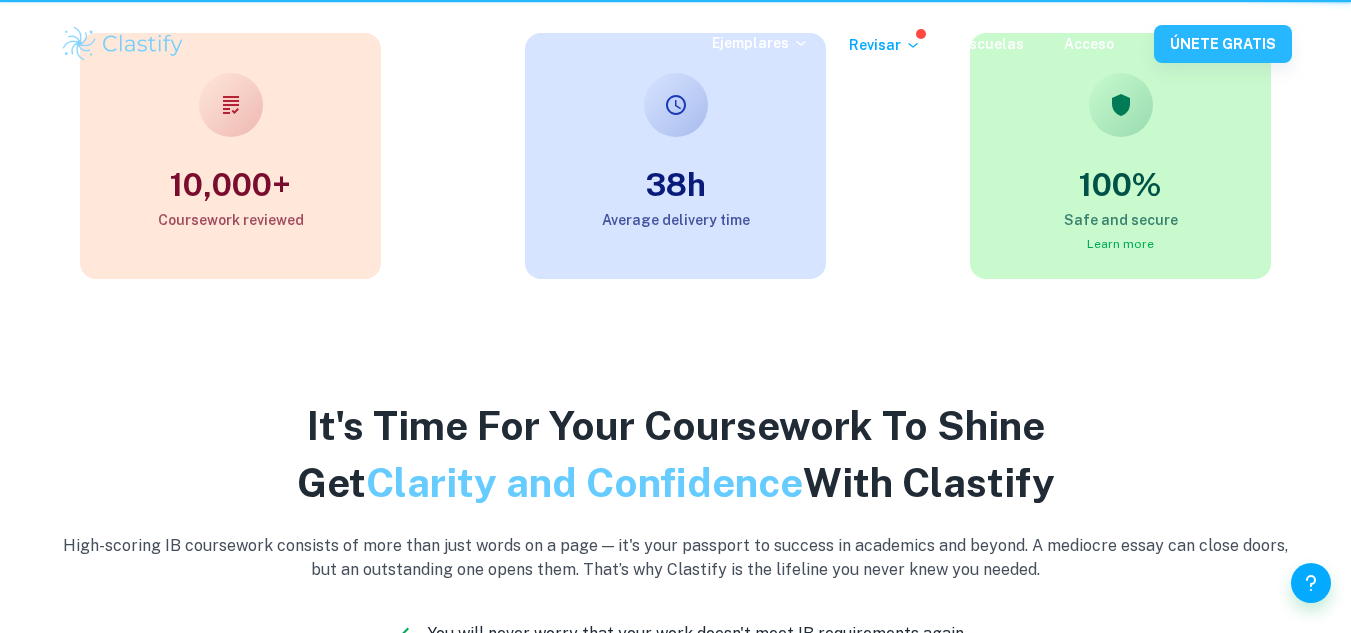 scroll, scrollTop: 0, scrollLeft: 0, axis: both 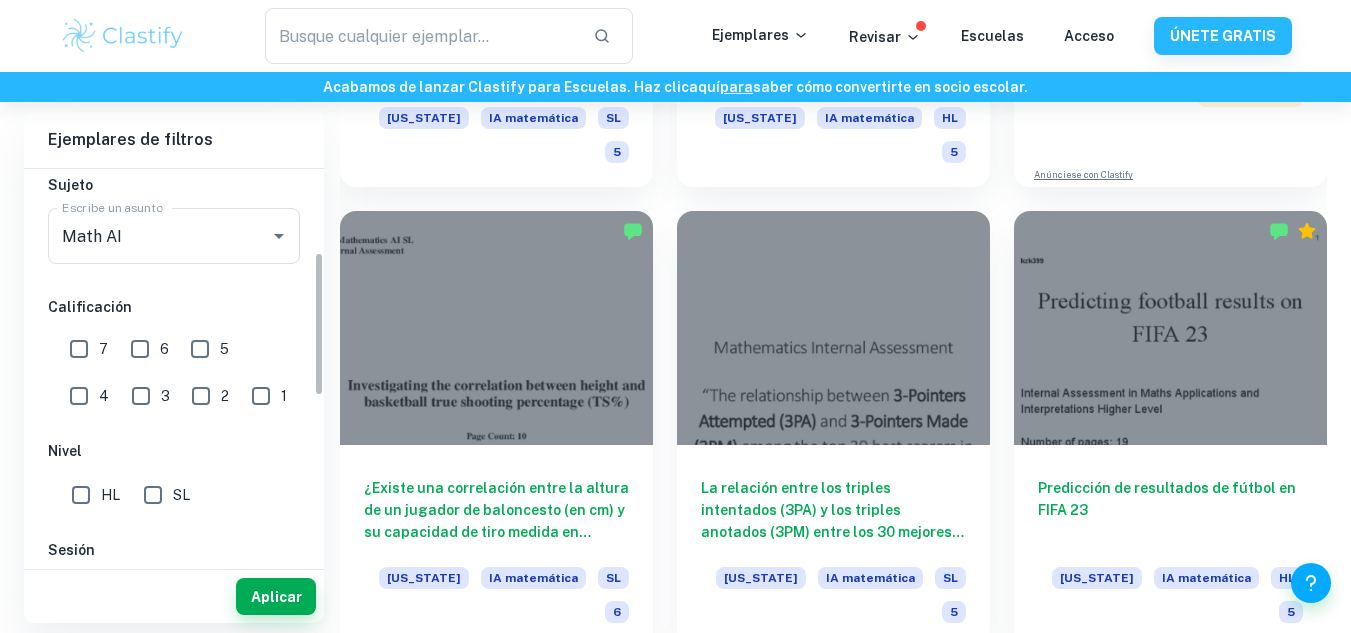 drag, startPoint x: 318, startPoint y: 239, endPoint x: 315, endPoint y: 322, distance: 83.0542 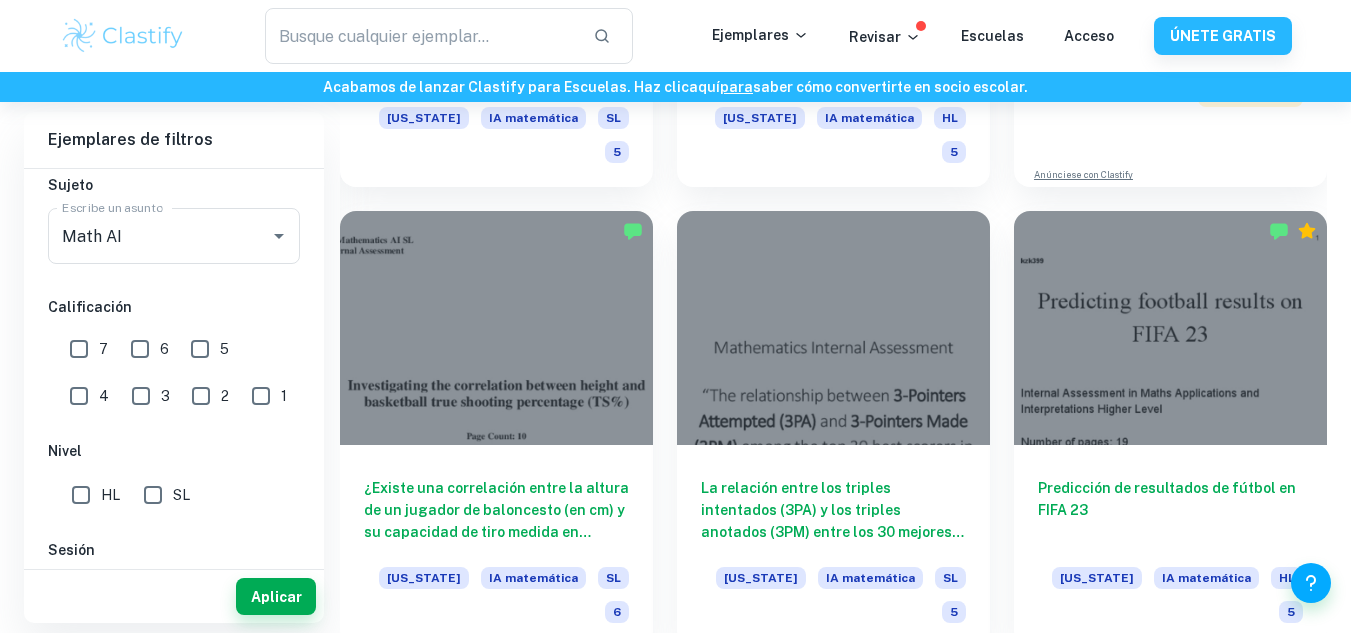 click on "7" at bounding box center [79, 349] 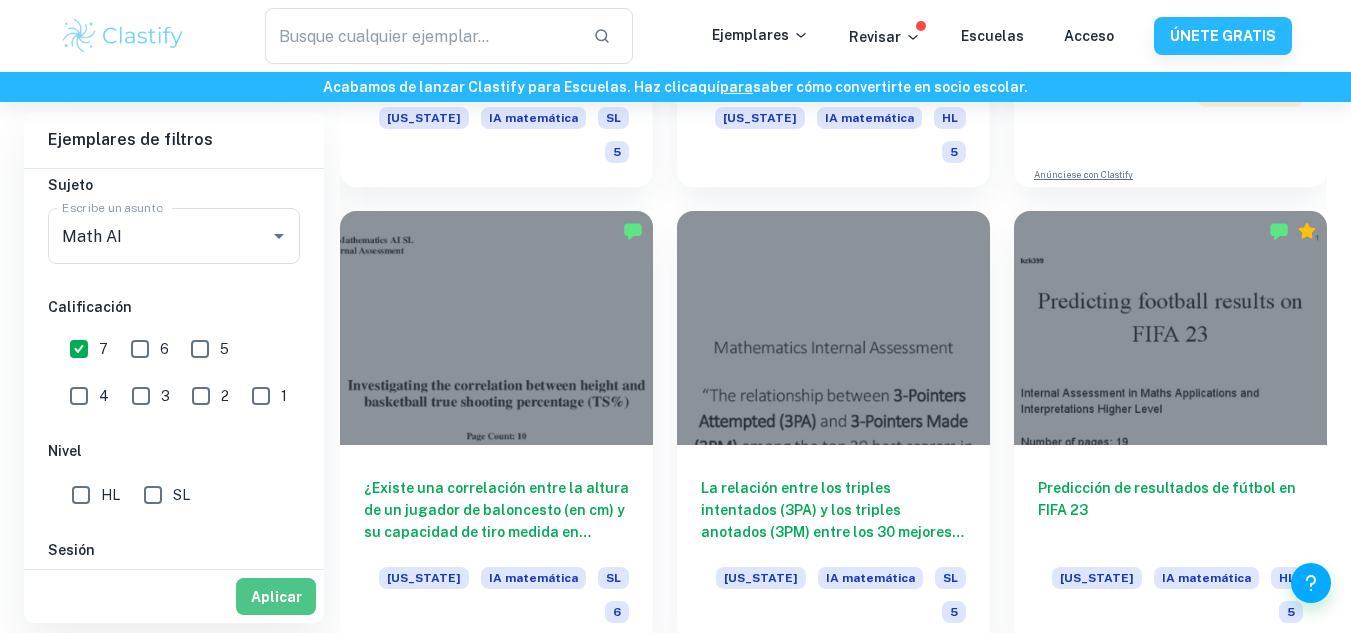click on "Aplicar" at bounding box center (276, 597) 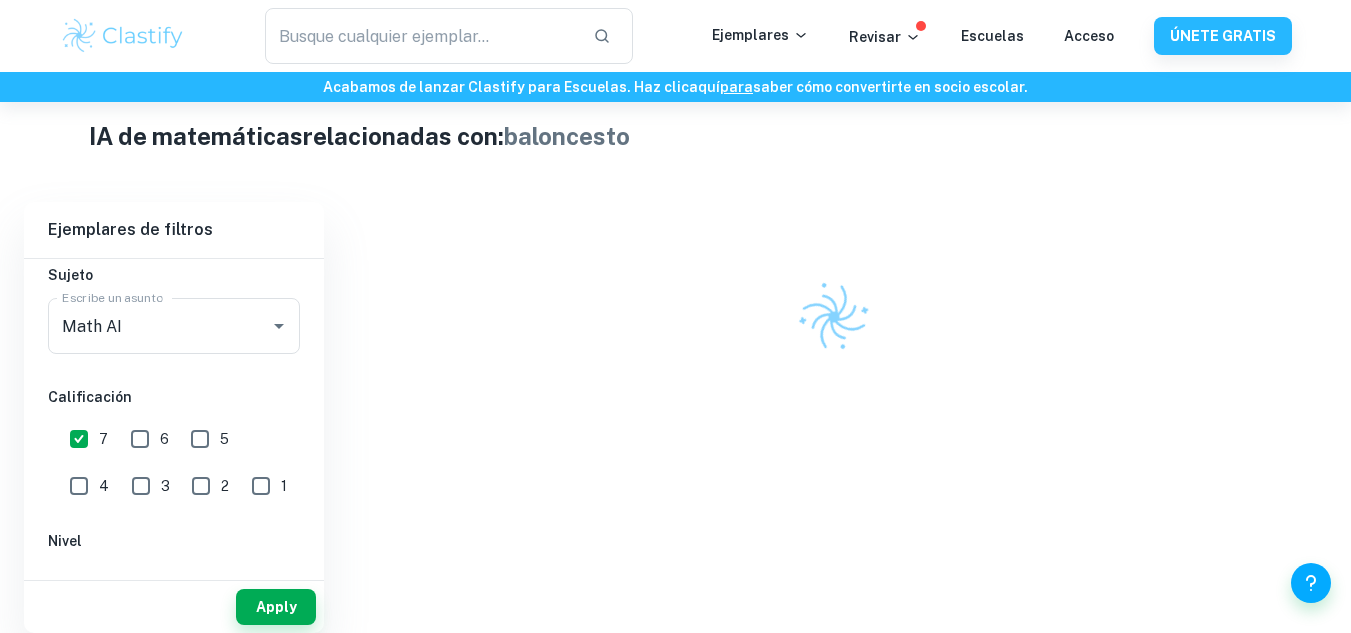scroll, scrollTop: 924, scrollLeft: 0, axis: vertical 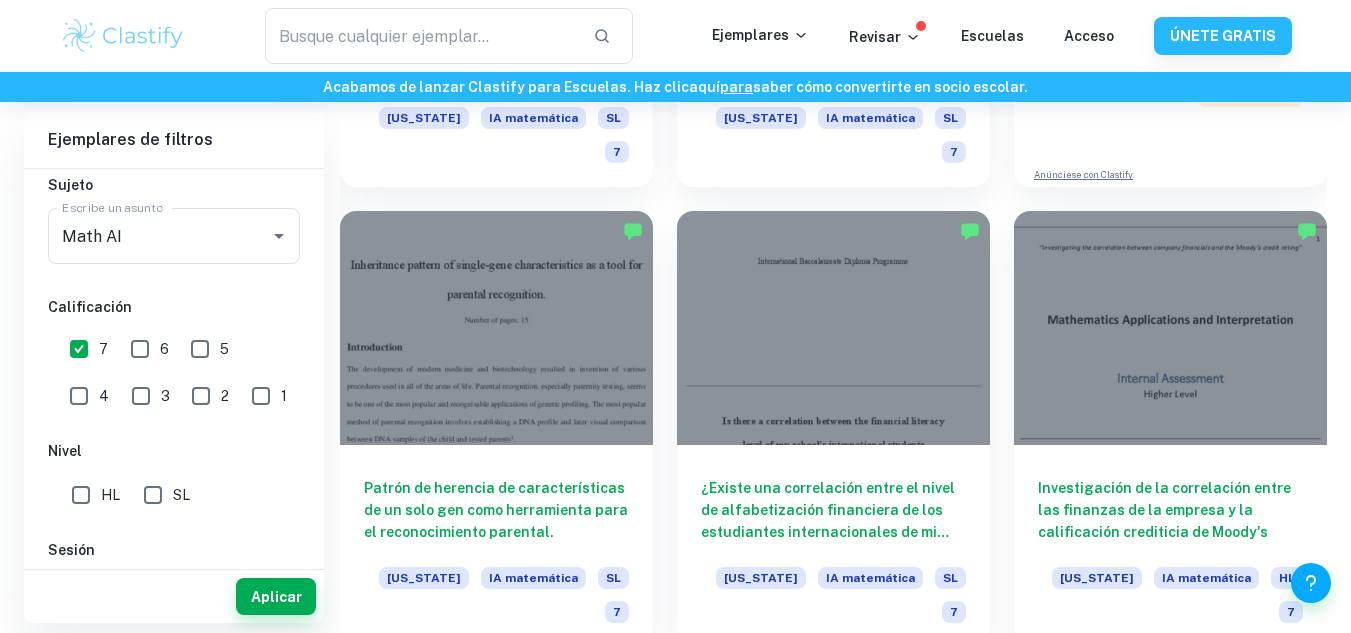 click on "SL" at bounding box center (153, 495) 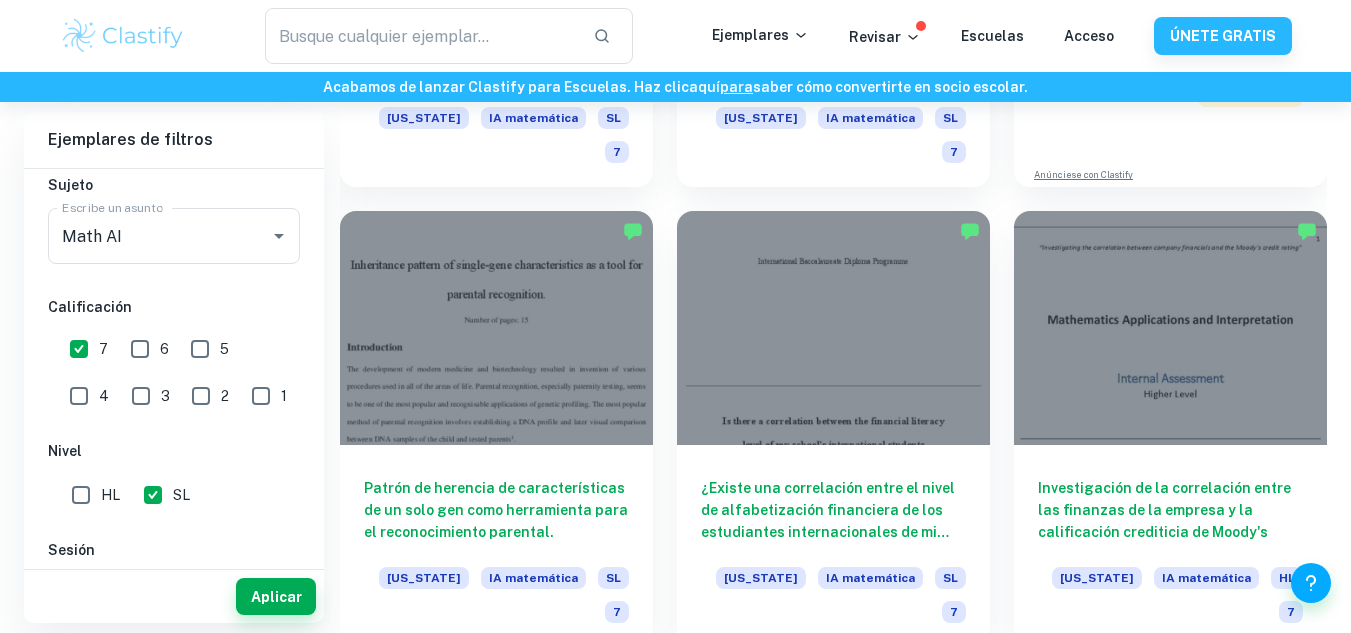 click on "Aplicar" at bounding box center [174, 596] 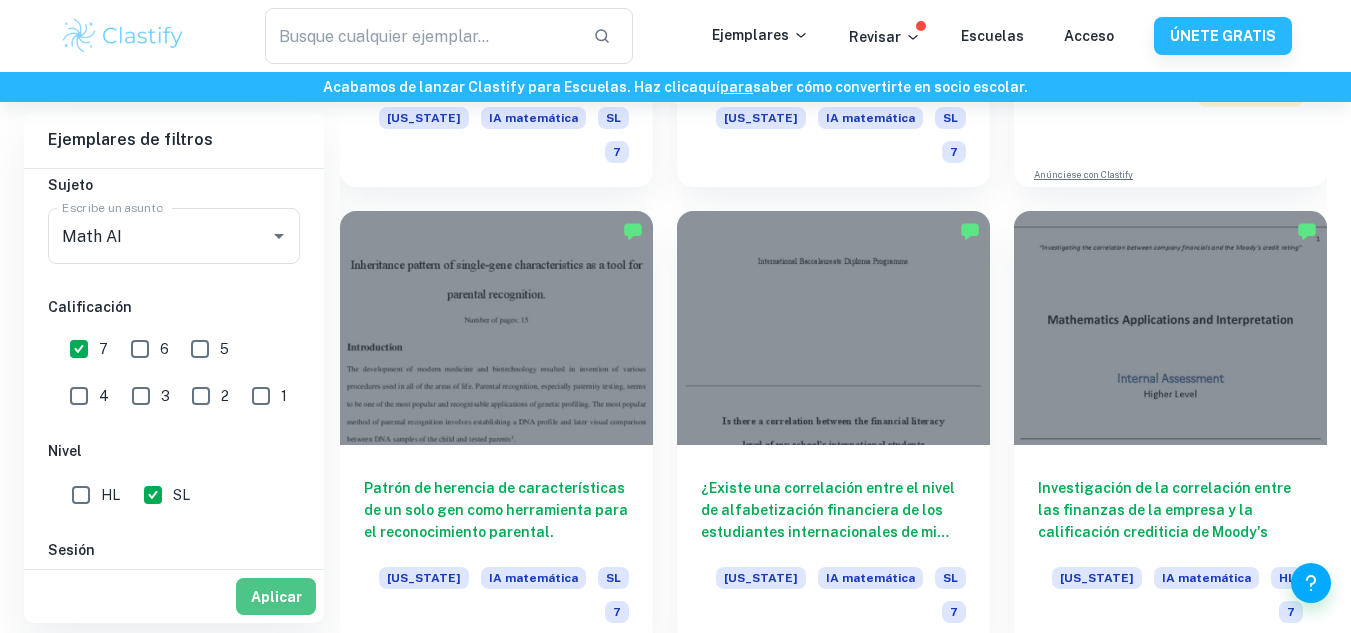 click on "Aplicar" at bounding box center [276, 596] 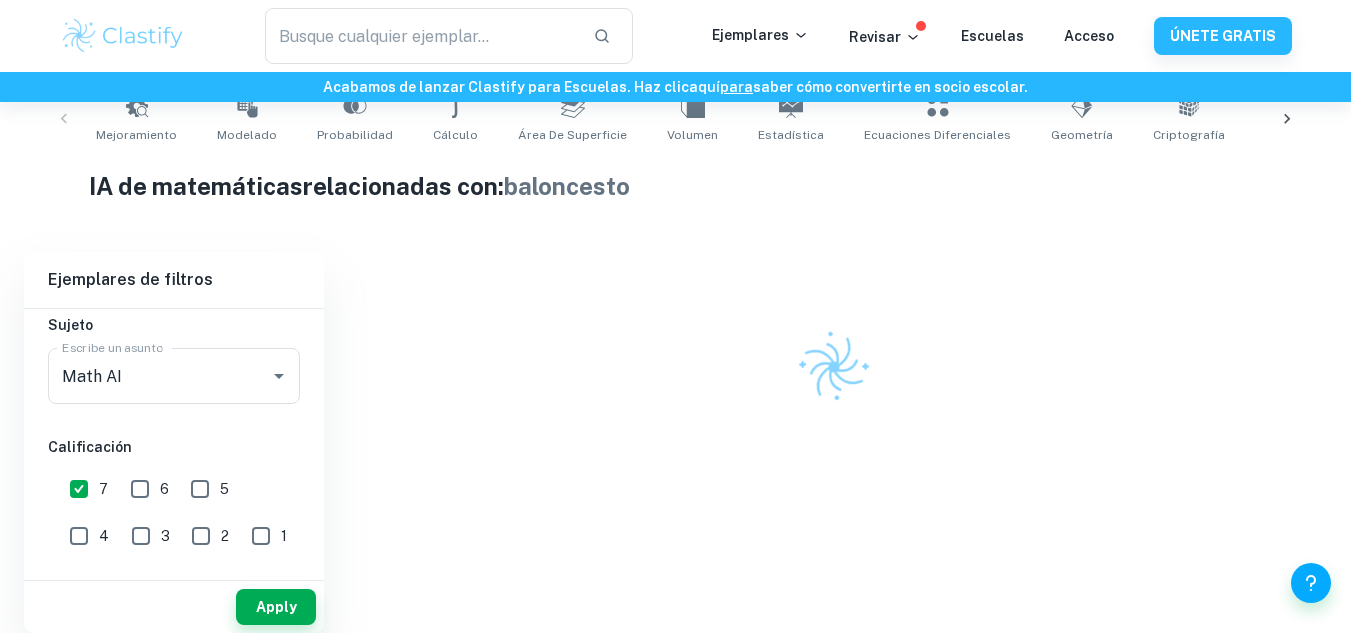 scroll, scrollTop: 895, scrollLeft: 0, axis: vertical 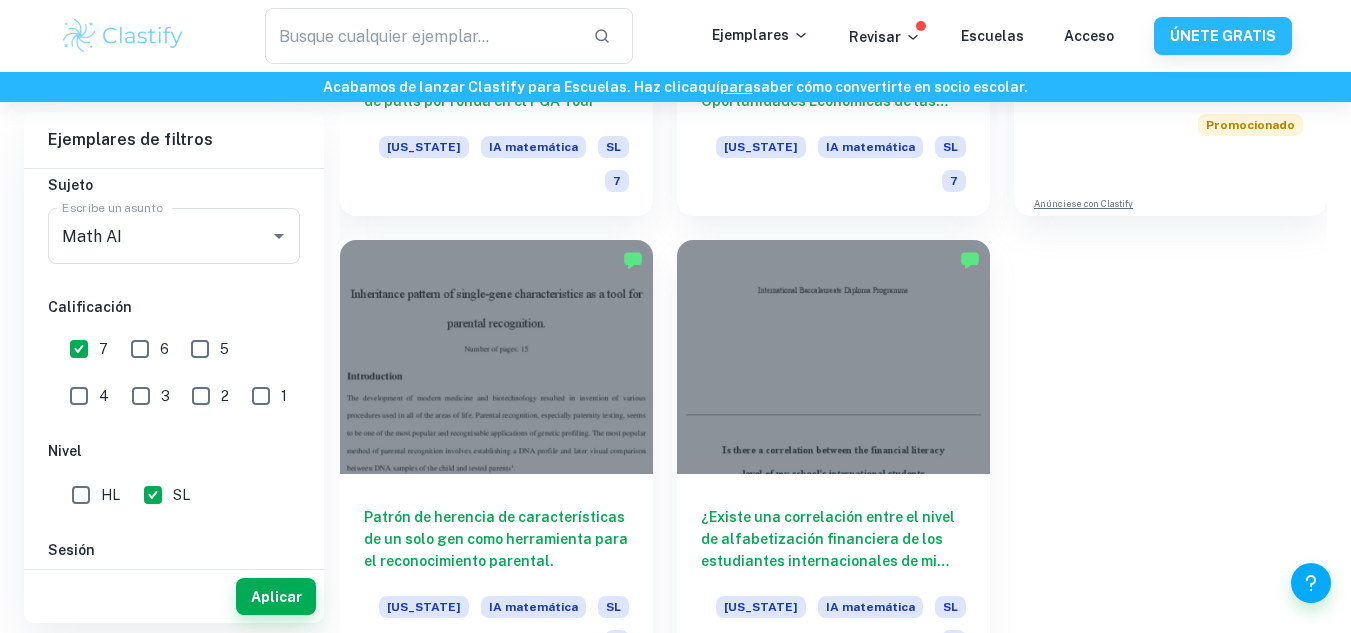 click on "7" at bounding box center (79, 349) 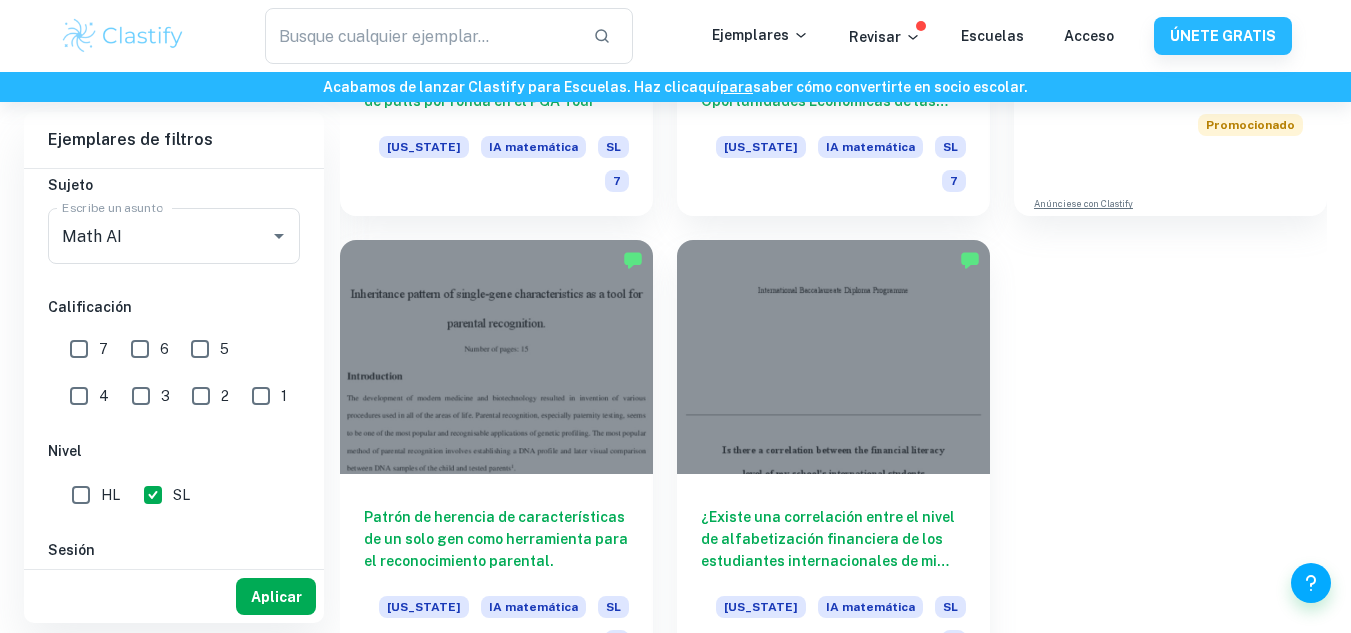 click on "Aplicar" at bounding box center [276, 596] 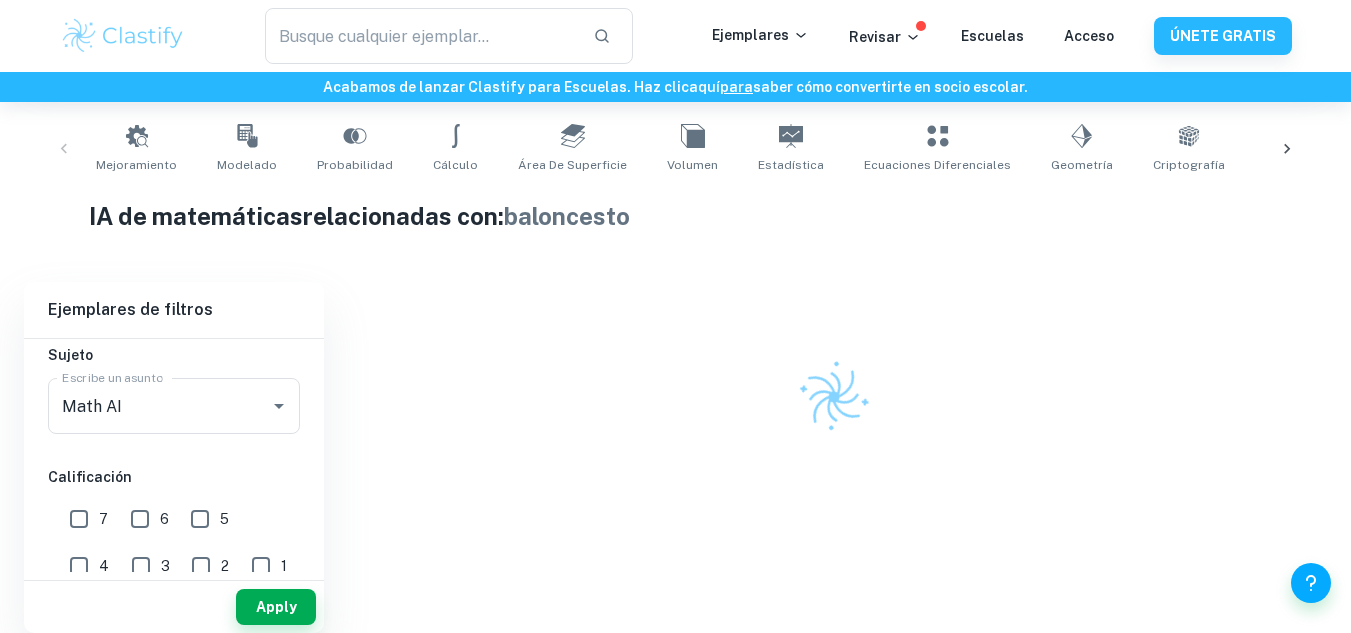 scroll, scrollTop: 895, scrollLeft: 0, axis: vertical 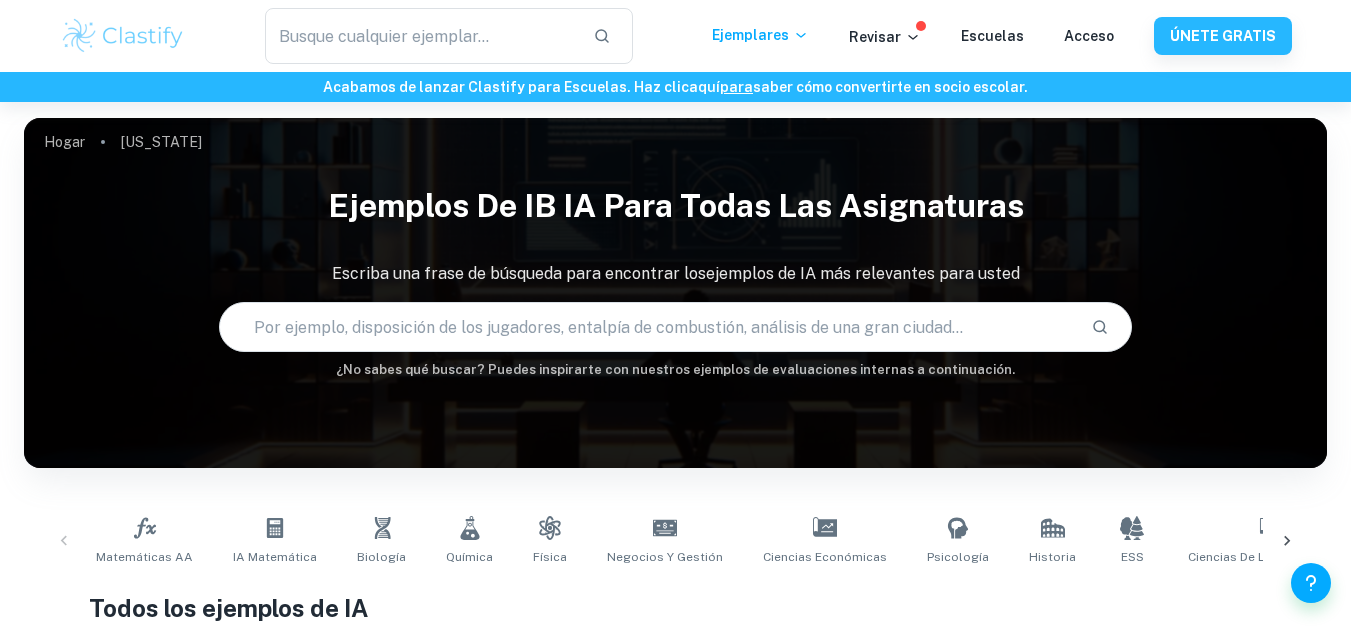 click 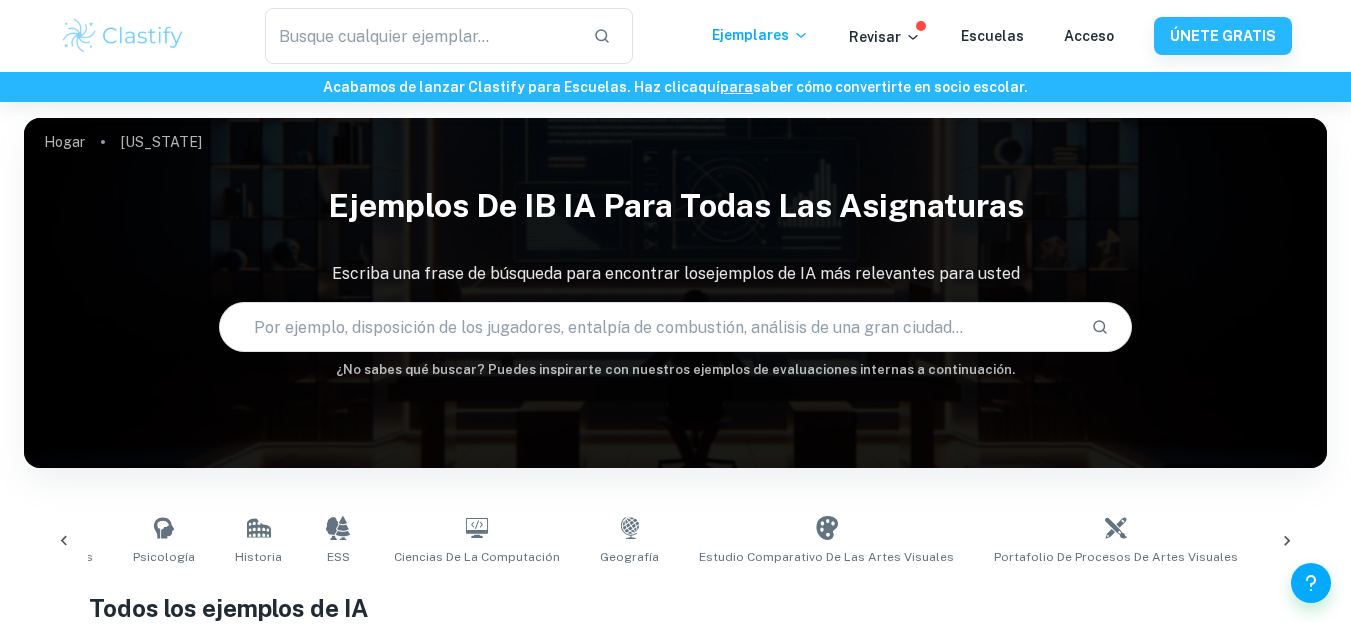 scroll, scrollTop: 0, scrollLeft: 1058, axis: horizontal 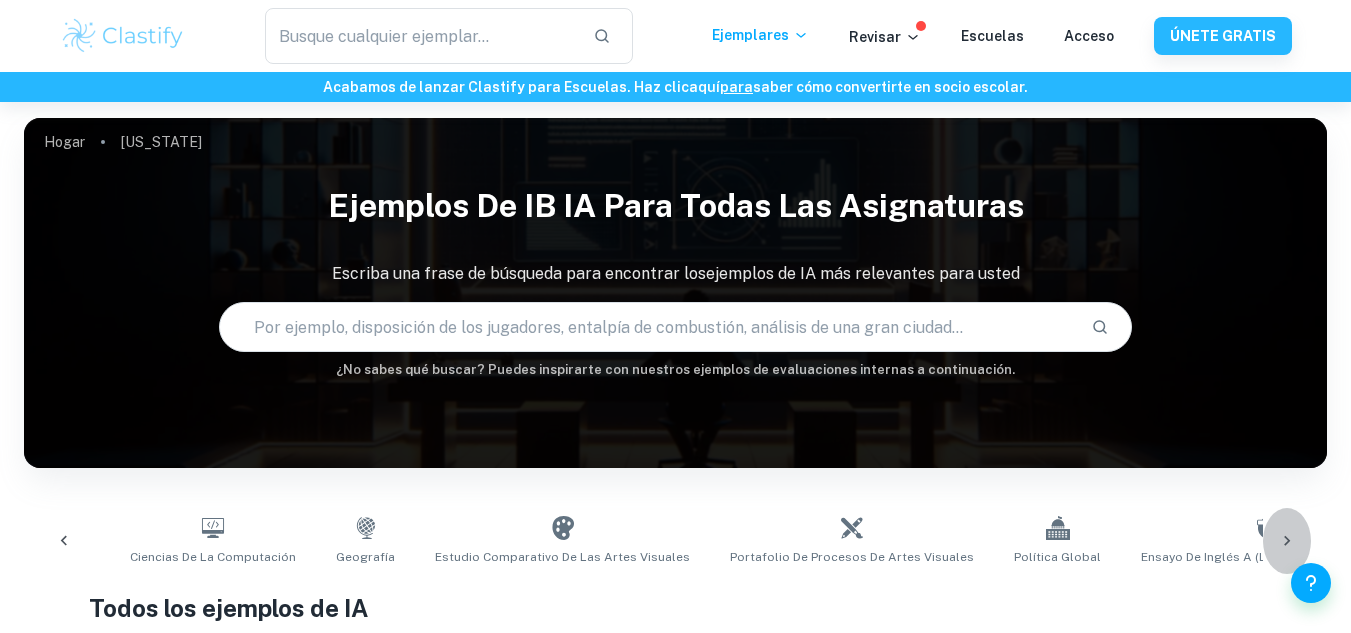 click 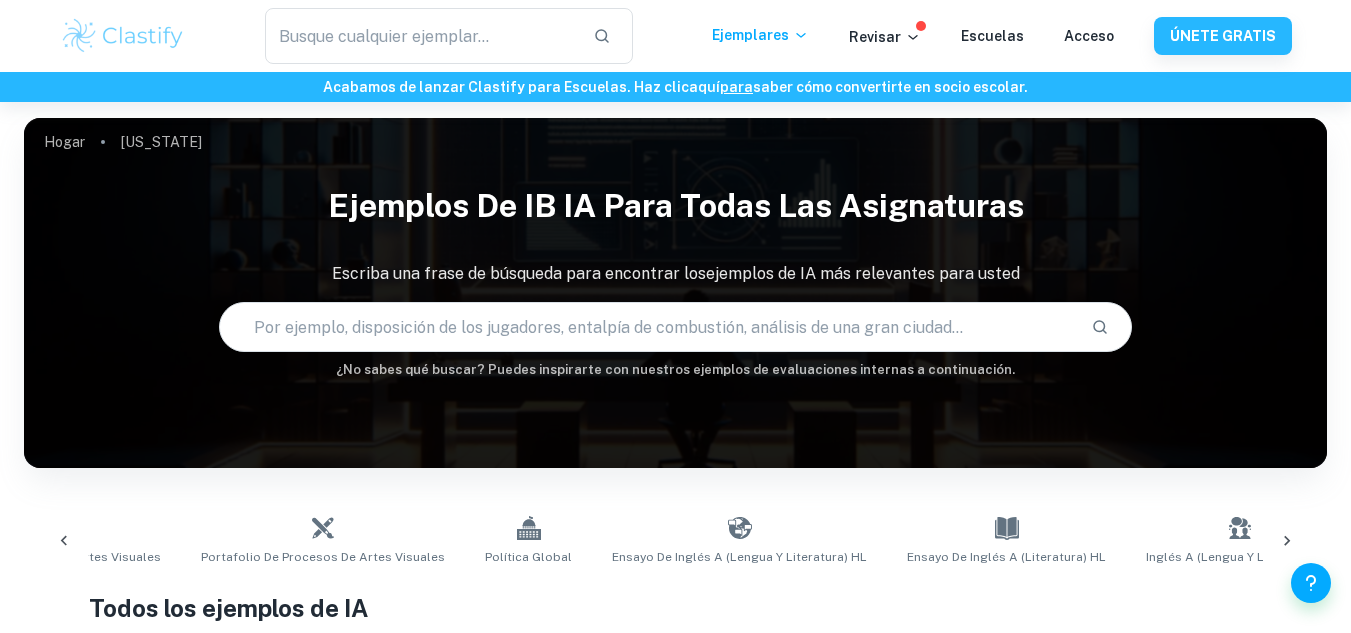scroll, scrollTop: 0, scrollLeft: 1981, axis: horizontal 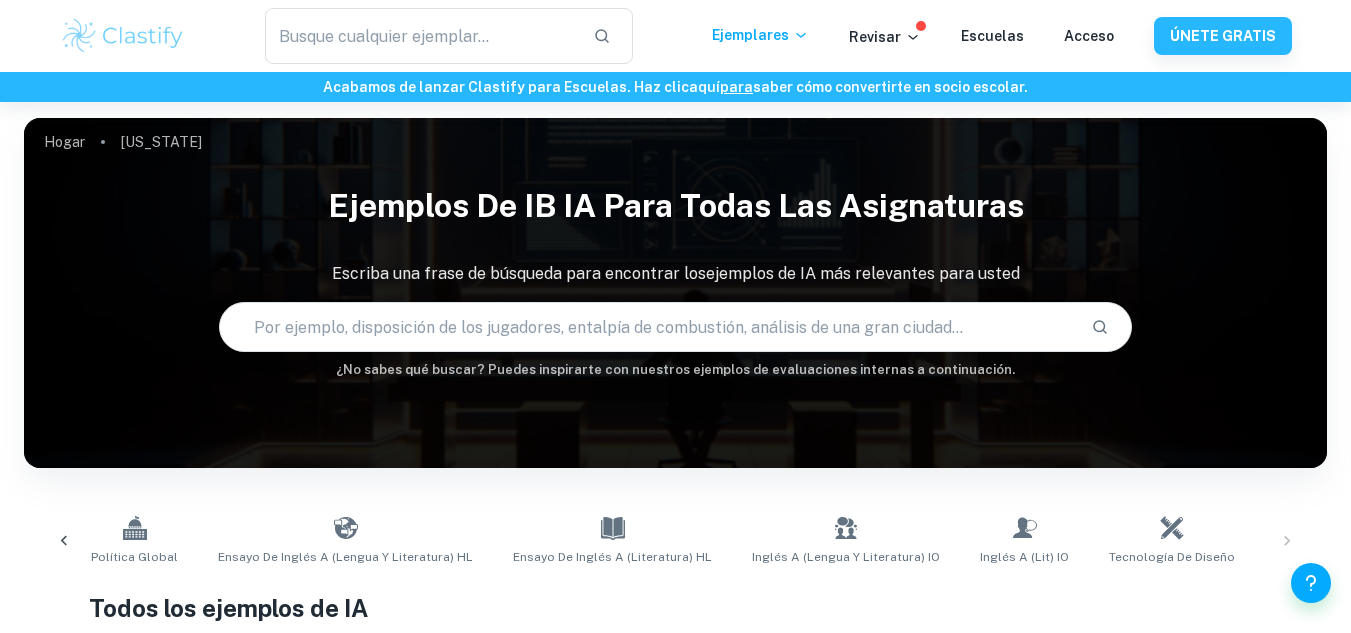 click on "Matemáticas AA IA matemática Biología Química Física Negocios y gestión Ciencias económicas Psicología Historia ESS Ciencias de la Computación Geografía Estudio comparativo de las artes visuales Portafolio de procesos de artes visuales Política global Ensayo de inglés A (Lengua y Literatura) HL Ensayo de inglés A (Literatura) HL Inglés A (Lengua y Literatura) IO Inglés A (Lit) IO Tecnología de diseño Ciencia del deporte" at bounding box center [675, 541] 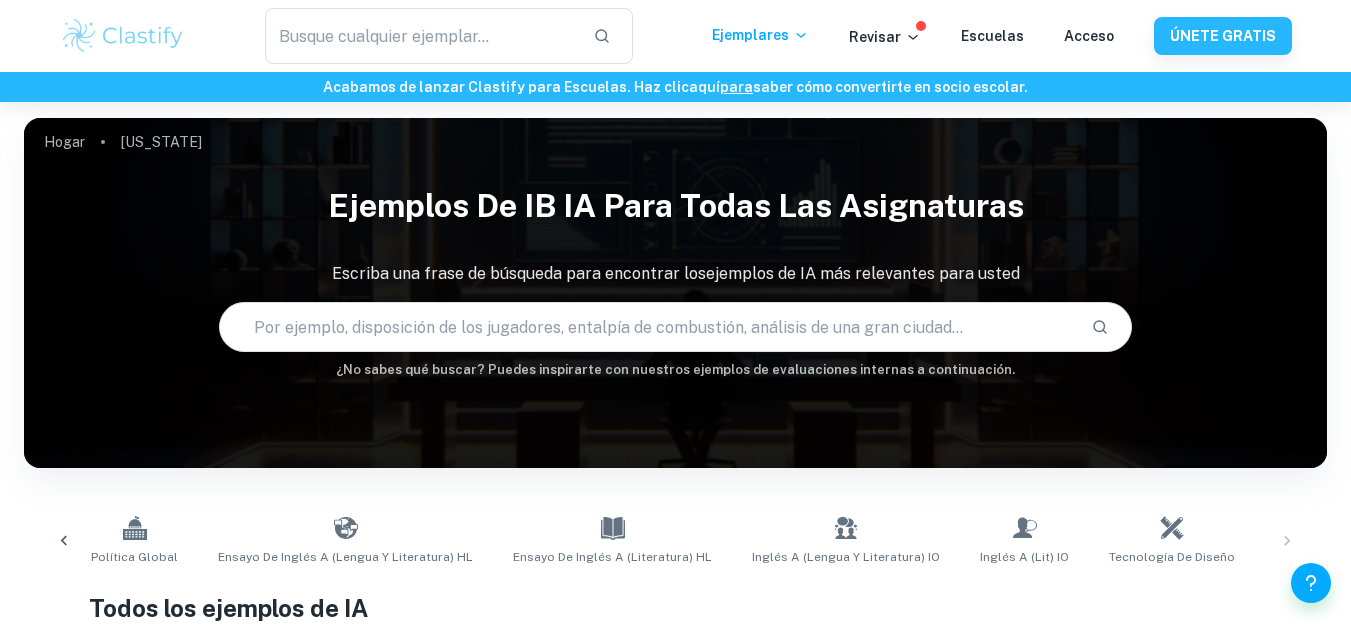 click on "Hogar Iowa Ejemplos de IB IA para todas las asignaturas Escriba una frase de búsqueda para encontrar los  ejemplos    de IA más relevantes para usted   ​ ¿No sabes qué buscar? Puedes inspirarte con nuestros ejemplos de evaluaciones internas a continuación. Matemáticas AA IA matemática Biología Química Física Negocios y gestión Ciencias económicas Psicología Historia ESS Ciencias de la Computación Geografía Estudio comparativo de las artes visuales Portafolio de procesos de artes visuales Política global Ensayo de inglés A (Lengua y Literatura) HL Ensayo de inglés A (Literatura) HL Inglés A (Lengua y Literatura) IO Inglés A (Lit) IO Tecnología de diseño Ciencia del deporte Todos los ejemplos de IA Filtrar Ejemplares de filtros IB Colega Categoría Iowa EE Teoría del conocimiento Notas Sujeto Escribe un asunto Escribe un asunto Criterios Seleccionar Calificación 7 6 5 4 3 2 1 Nivel HL SL Sesión Mayo de 2026 Mayo de 2025 Noviembre de 2024 Mayo de 2024 Noviembre de 2023 Mayo de 2023   7" at bounding box center [675, 4169] 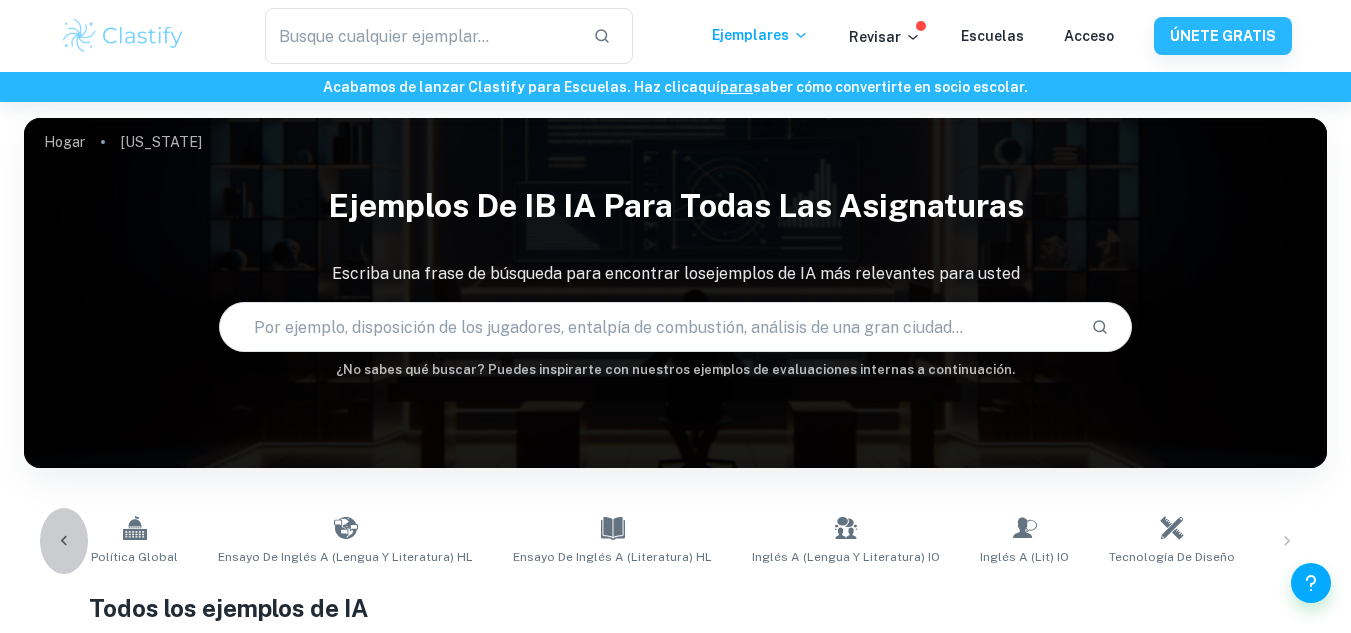 click at bounding box center (64, 541) 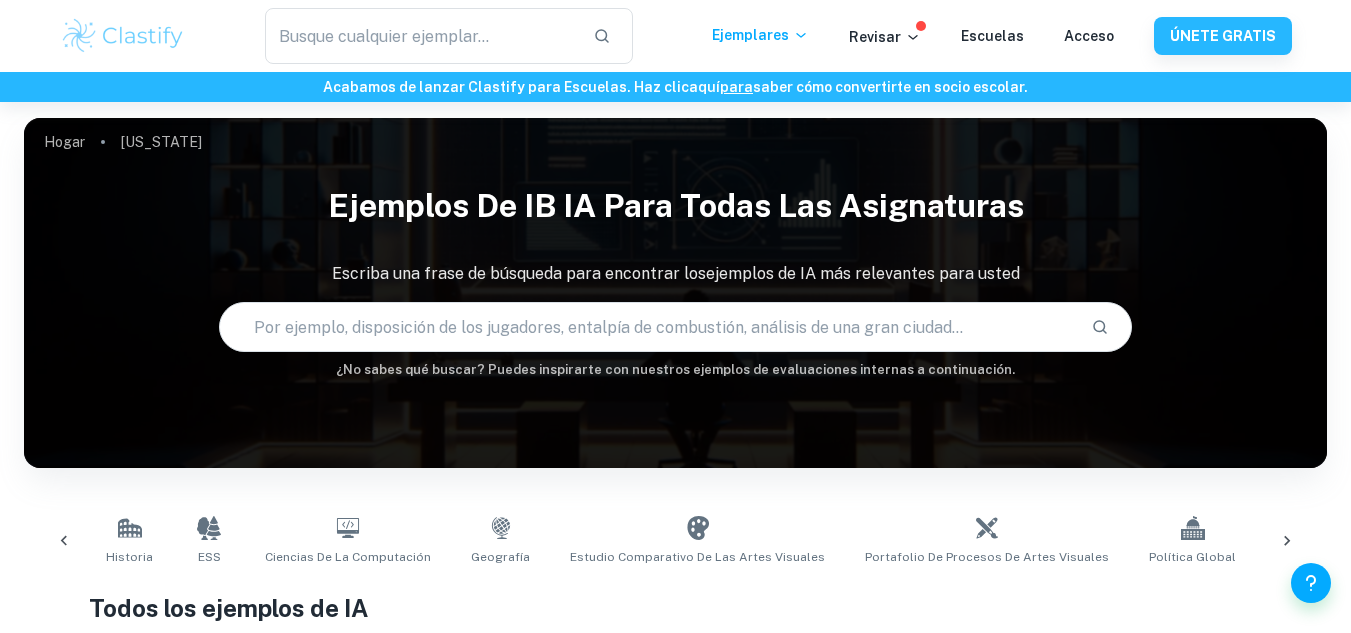 scroll, scrollTop: 0, scrollLeft: 923, axis: horizontal 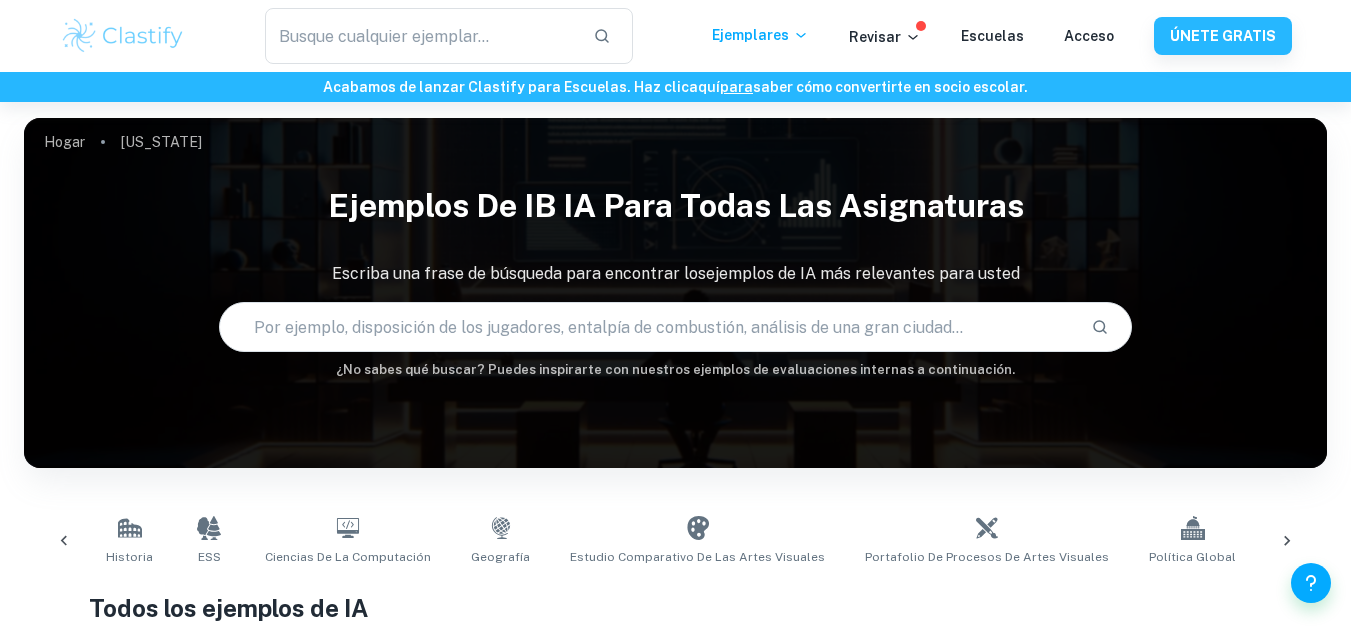 click at bounding box center (64, 541) 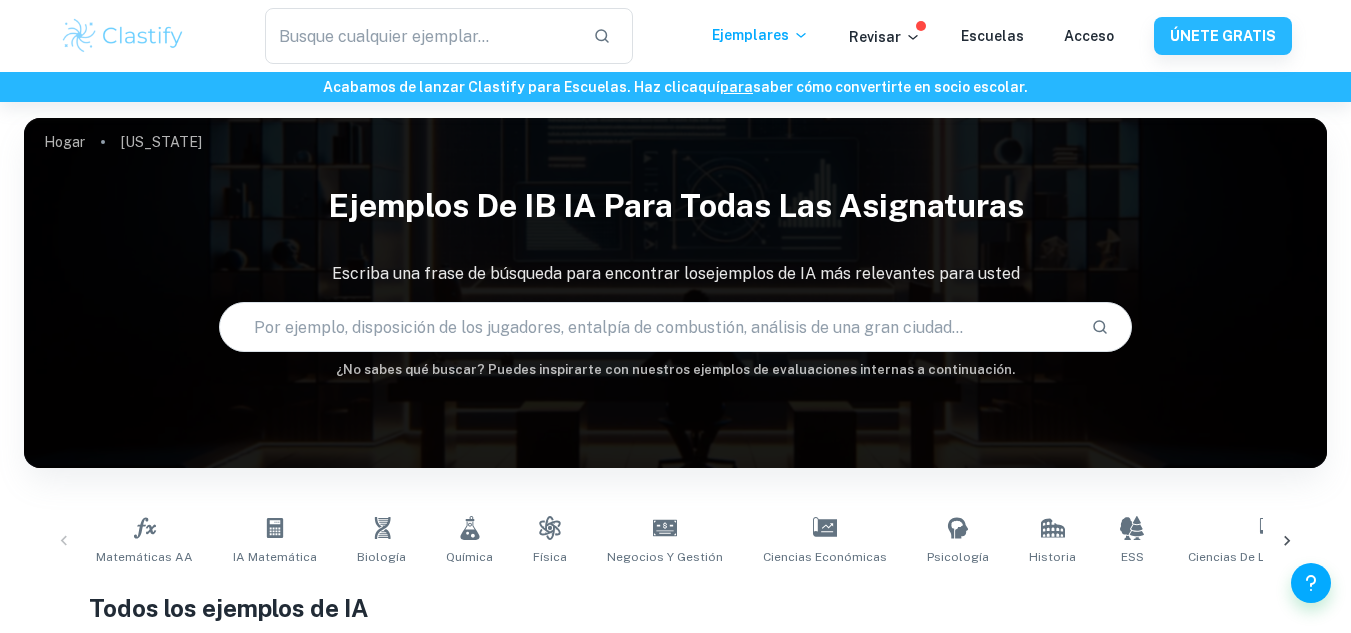 scroll, scrollTop: 0, scrollLeft: 0, axis: both 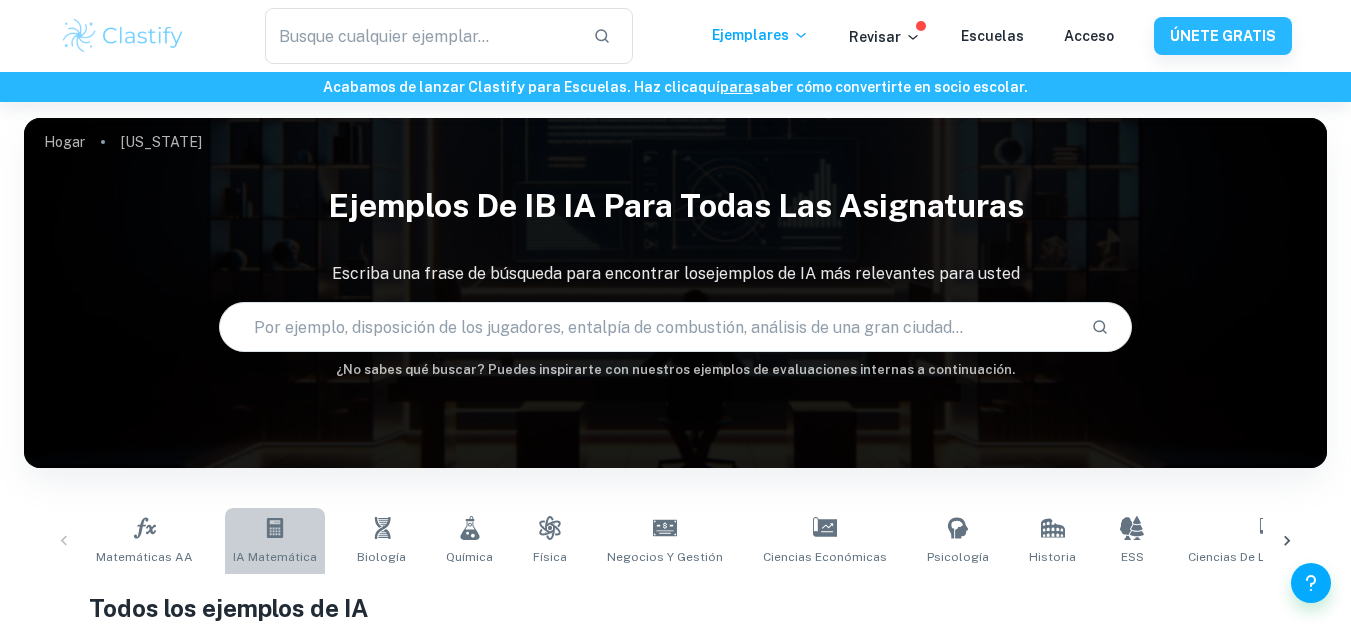 click on "IA matemática" at bounding box center [275, 541] 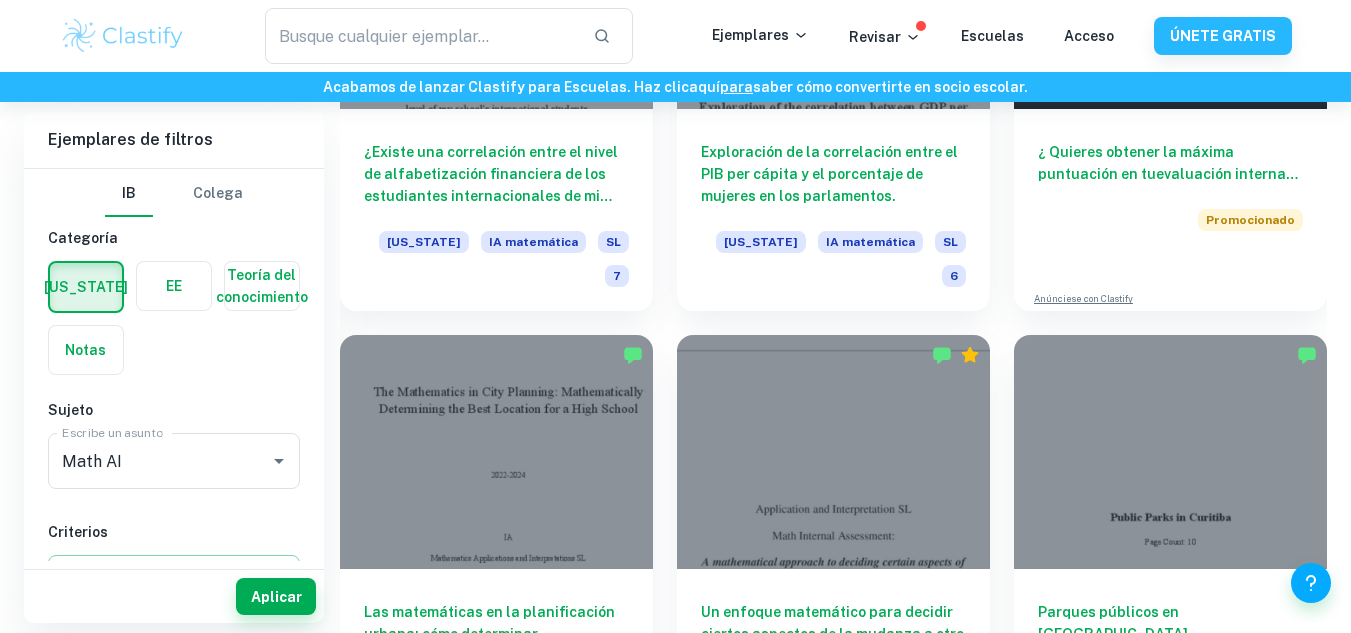 scroll, scrollTop: 760, scrollLeft: 0, axis: vertical 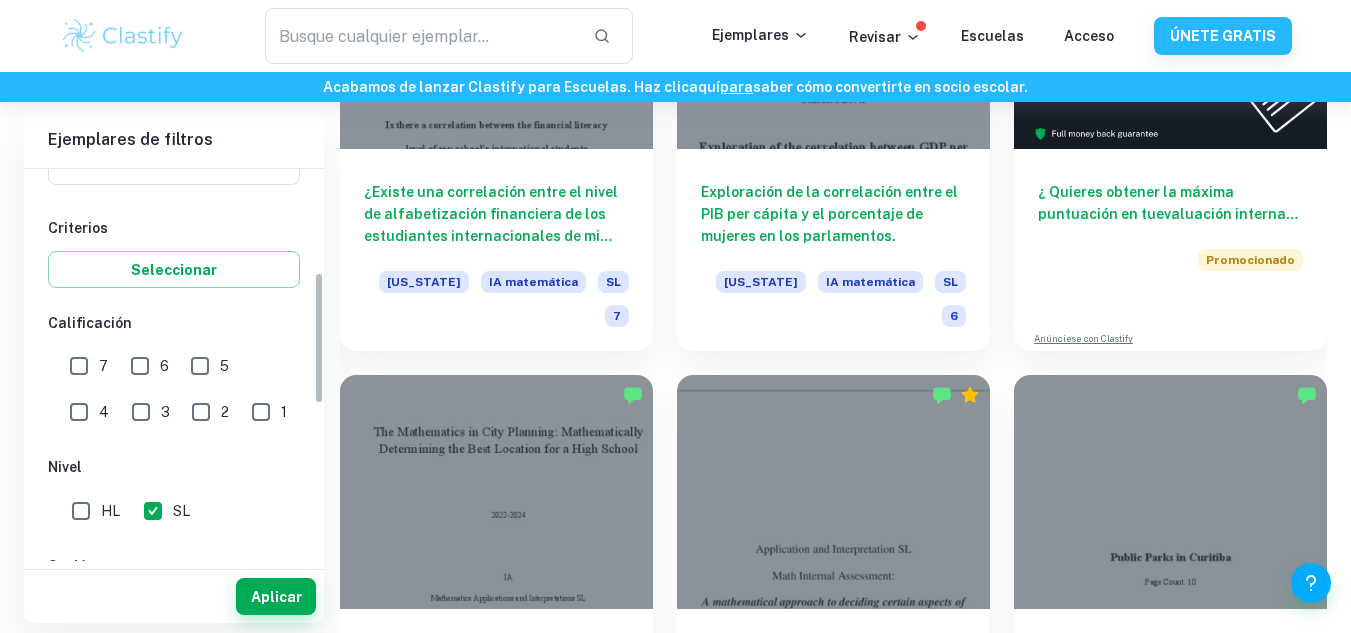 drag, startPoint x: 321, startPoint y: 240, endPoint x: 340, endPoint y: 343, distance: 104.73777 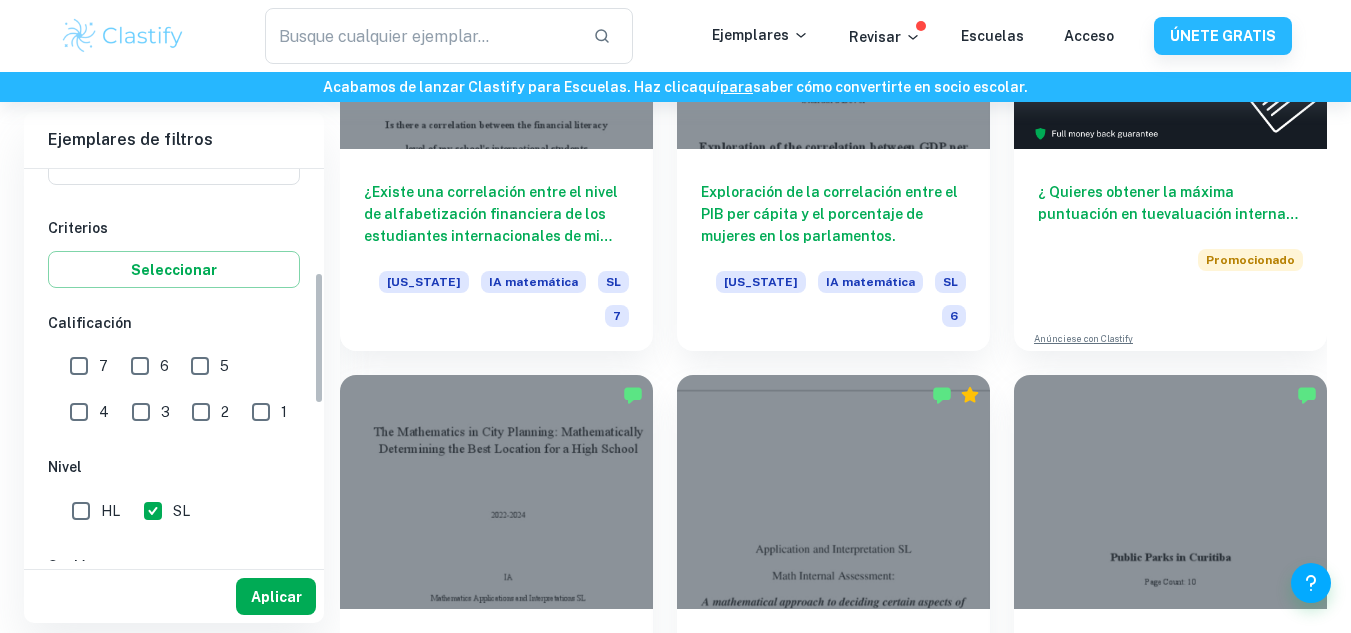 click on "Aplicar" at bounding box center (276, 596) 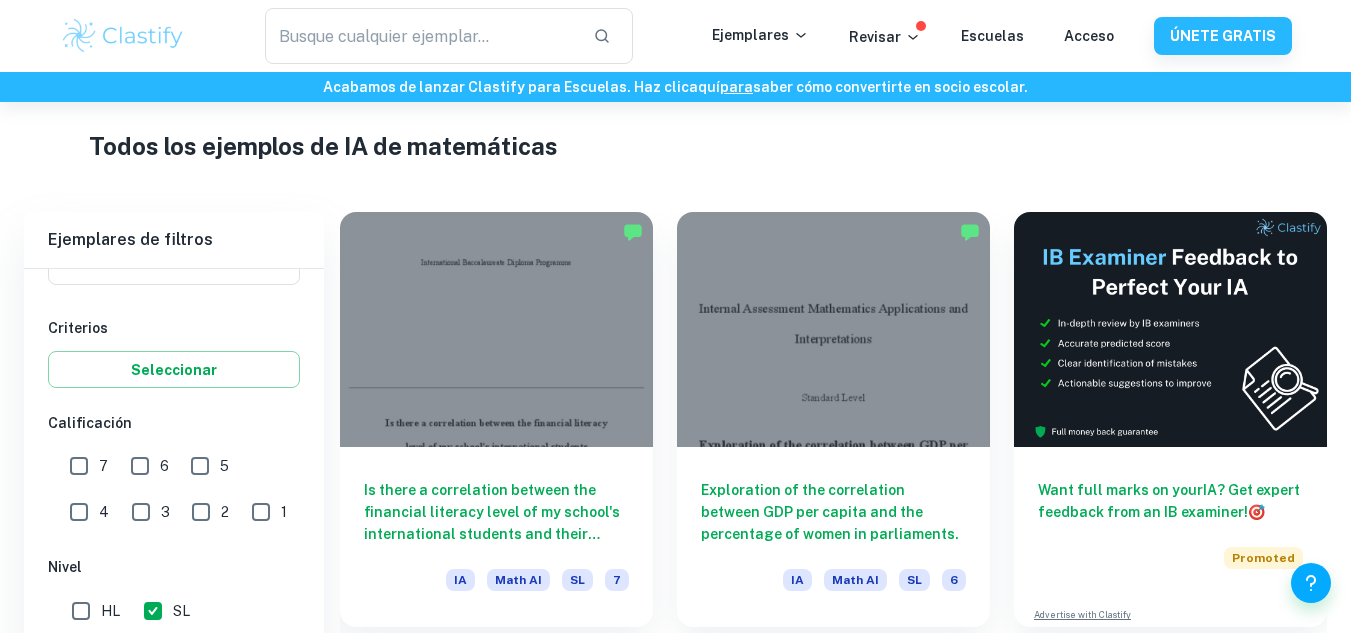 scroll, scrollTop: 760, scrollLeft: 0, axis: vertical 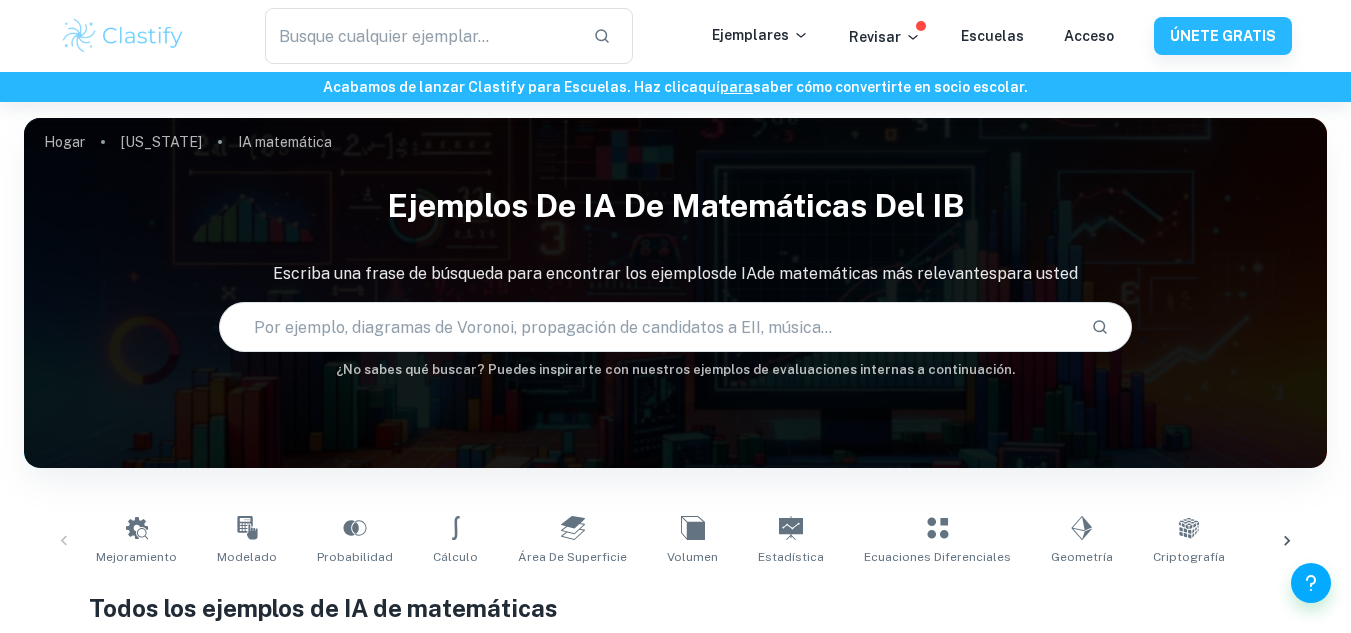click at bounding box center (647, 327) 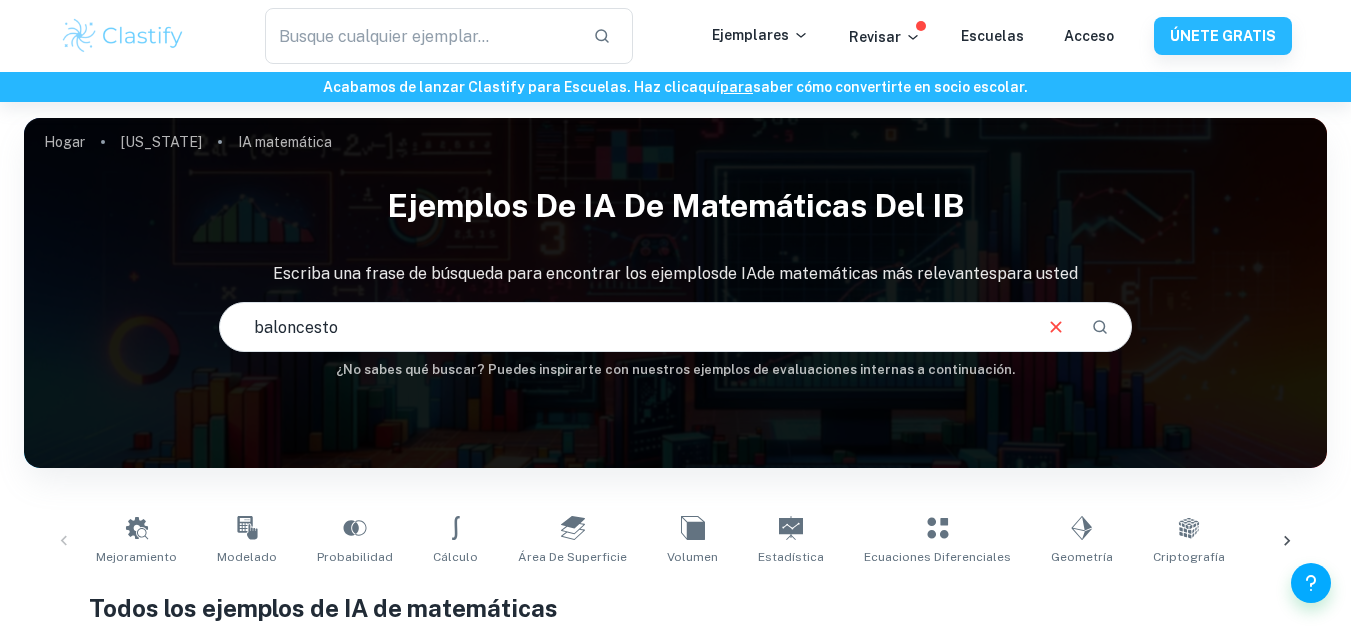 type on "baloncesto" 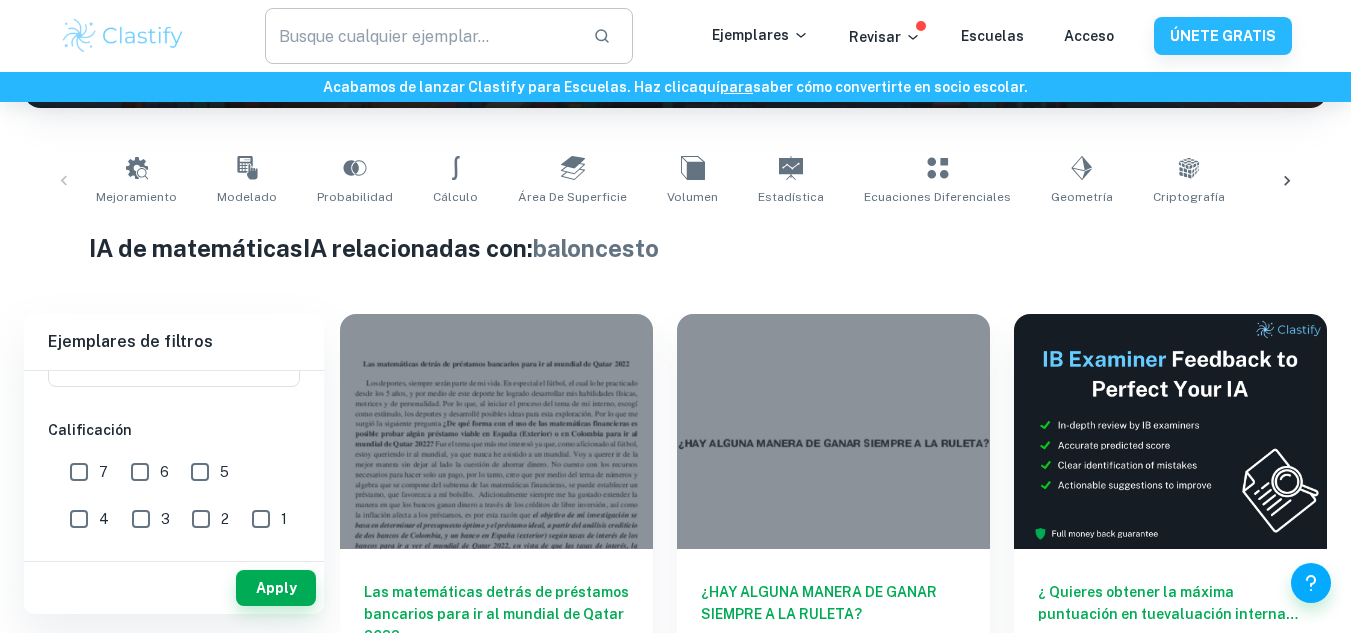 scroll, scrollTop: 0, scrollLeft: 0, axis: both 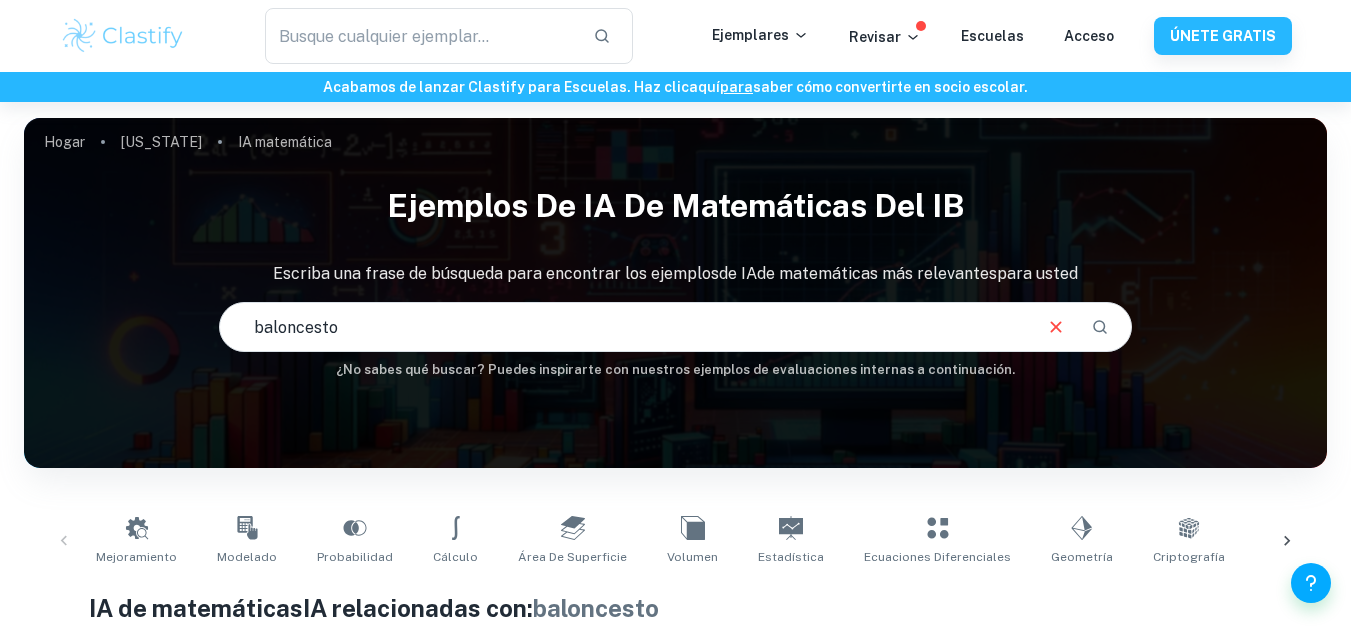 click on "baloncesto" at bounding box center (624, 327) 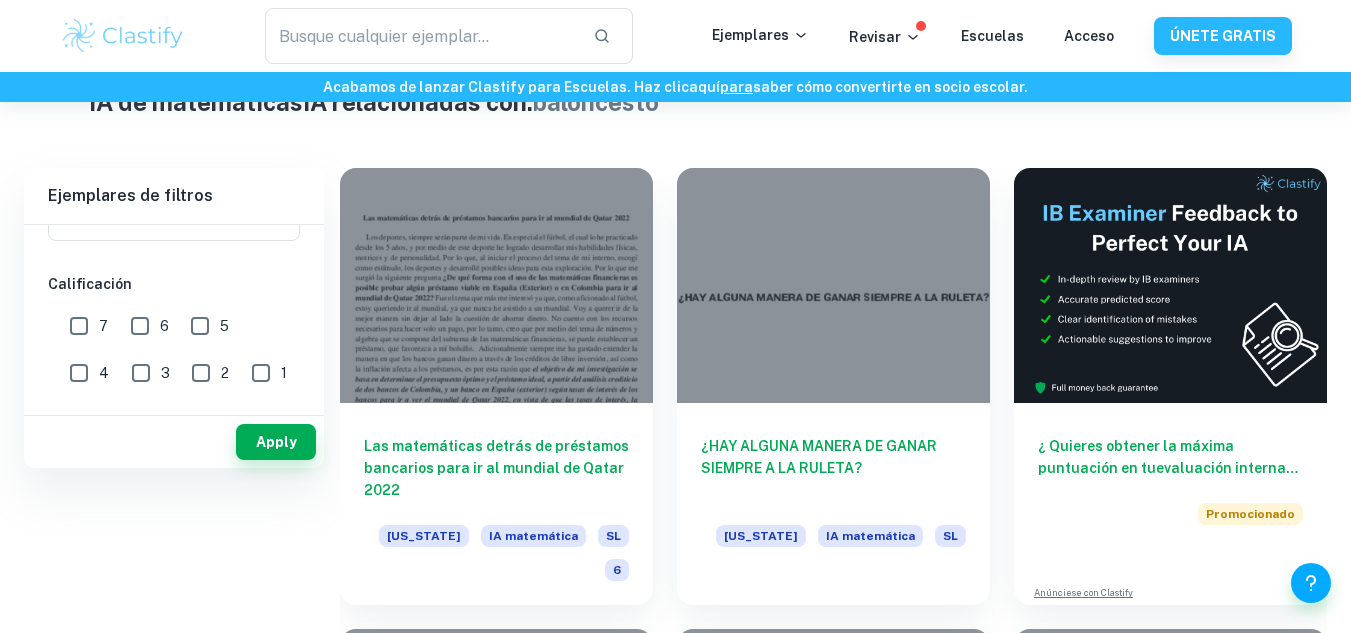 scroll, scrollTop: 0, scrollLeft: 0, axis: both 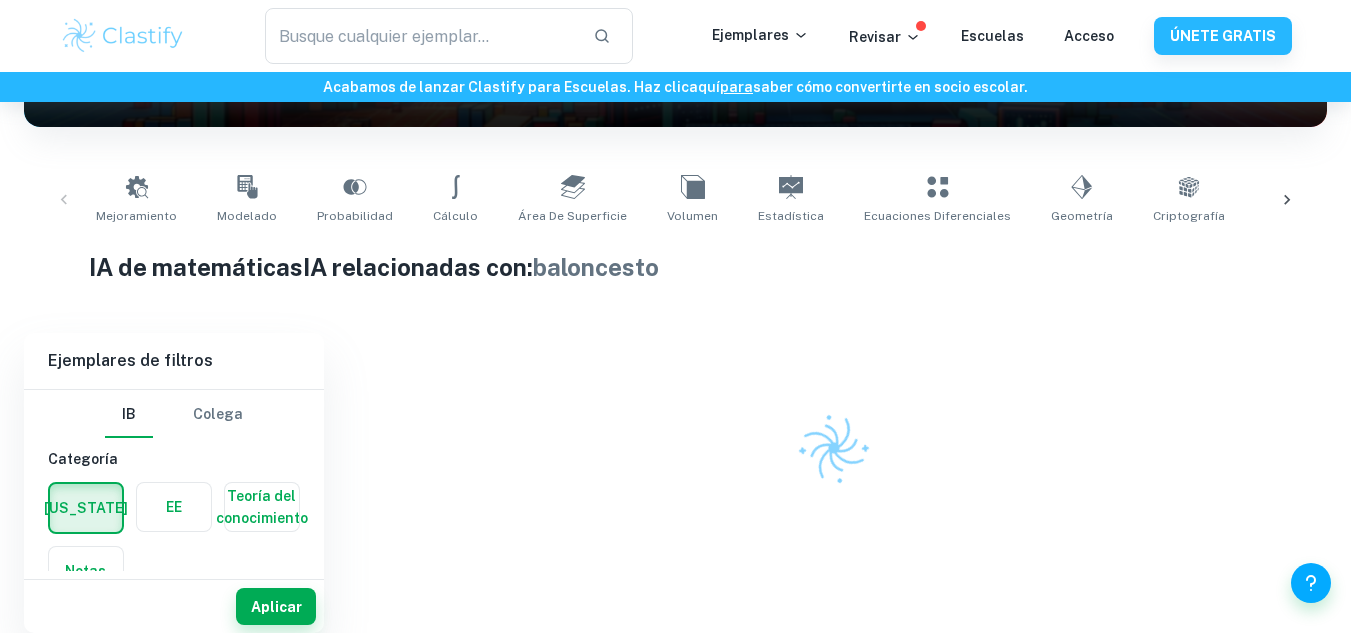 click on "Hogar Iowa IA matemática Ejemplos de IA de Matemáticas del IB Escriba una frase de búsqueda para encontrar los ejemplos  de IA  de matemáticas más relevantes  para usted     baloncesto ​ ¿No sabes qué buscar? Puedes inspirarte con nuestros ejemplos de evaluaciones internas a continuación. Mejoramiento Modelado Probabilidad Cálculo Área de superficie Volumen Estadística Ecuaciones diferenciales Geometría Criptografía Álgebra Trigonometría Números complejos Cinemática Funciones Correlación IA de matemáticas  IA relacionadas con:  baloncesto   Filtrar Ejemplares de filtros IB Colega Categoría Iowa EE Teoría del conocimiento Notas Sujeto Escribe un asunto Math AI Escribe un asunto Calificación 7 6 5 4 3 2 1 Nivel HL SL Sesión Mayo de 2026 Mayo de 2025 Noviembre de 2024 Mayo de 2024 Noviembre de 2023 Mayo de 2023 Noviembre de 2022 Mayo de 2022 Noviembre de 2021 Mayo de 2021 Otro   Aplicar Ejemplares de filtros IB Colega Categoría Iowa EE Teoría del conocimiento Notas Sujeto Math AI 7 6 5" at bounding box center [675, 197] 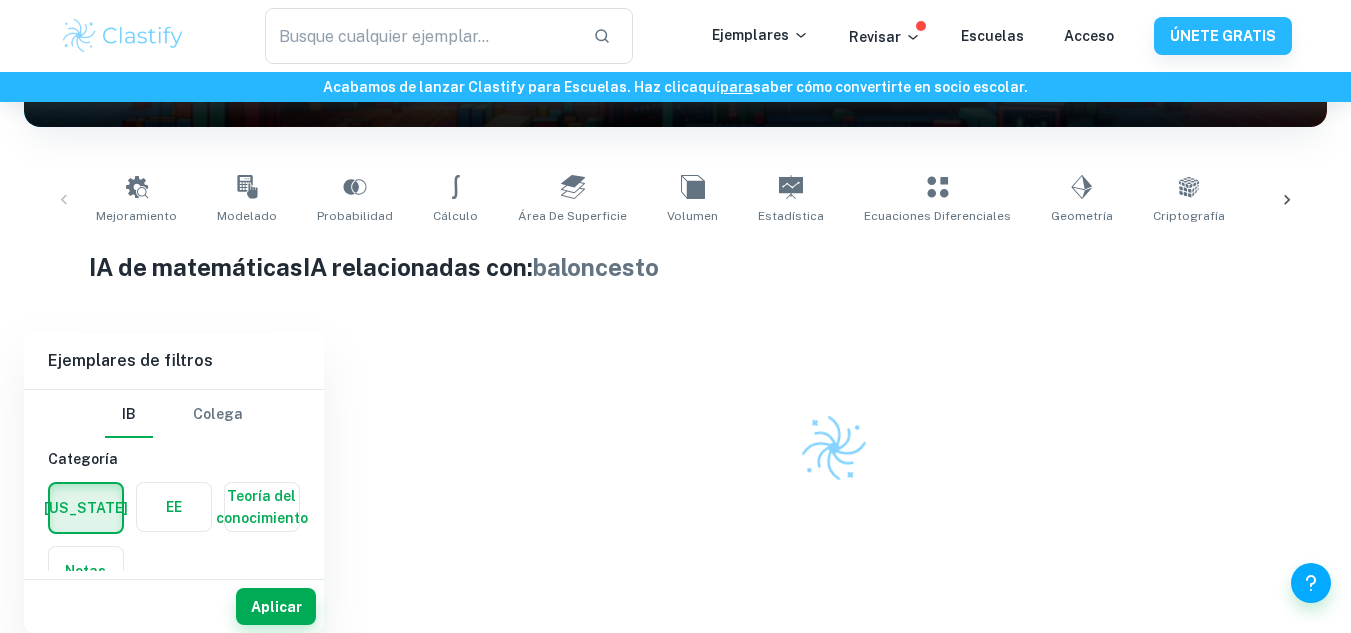 click on "baloncesto" at bounding box center (596, 267) 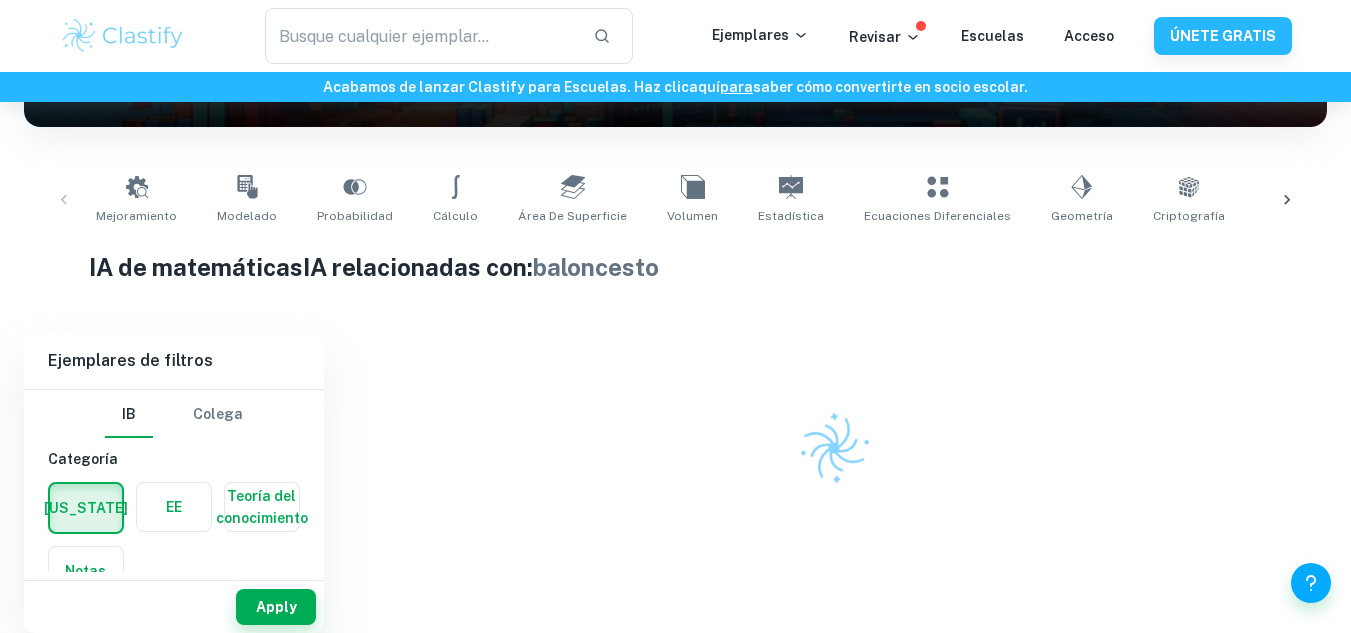 scroll, scrollTop: 145, scrollLeft: 0, axis: vertical 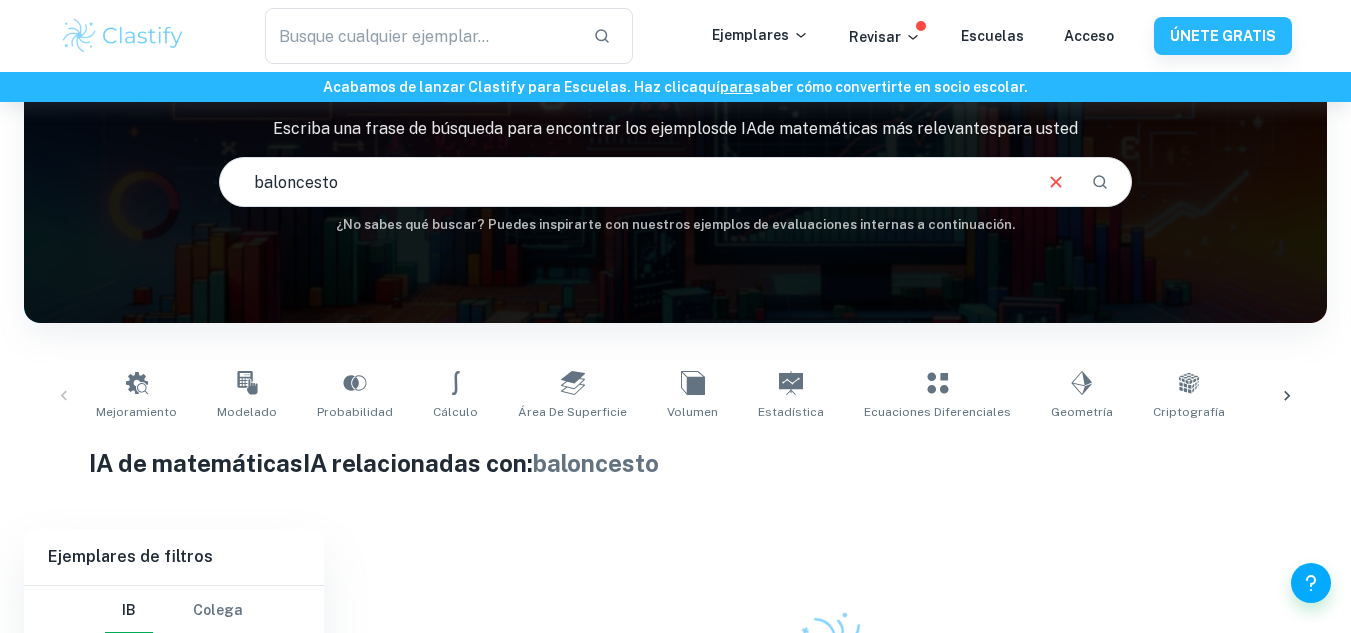 click 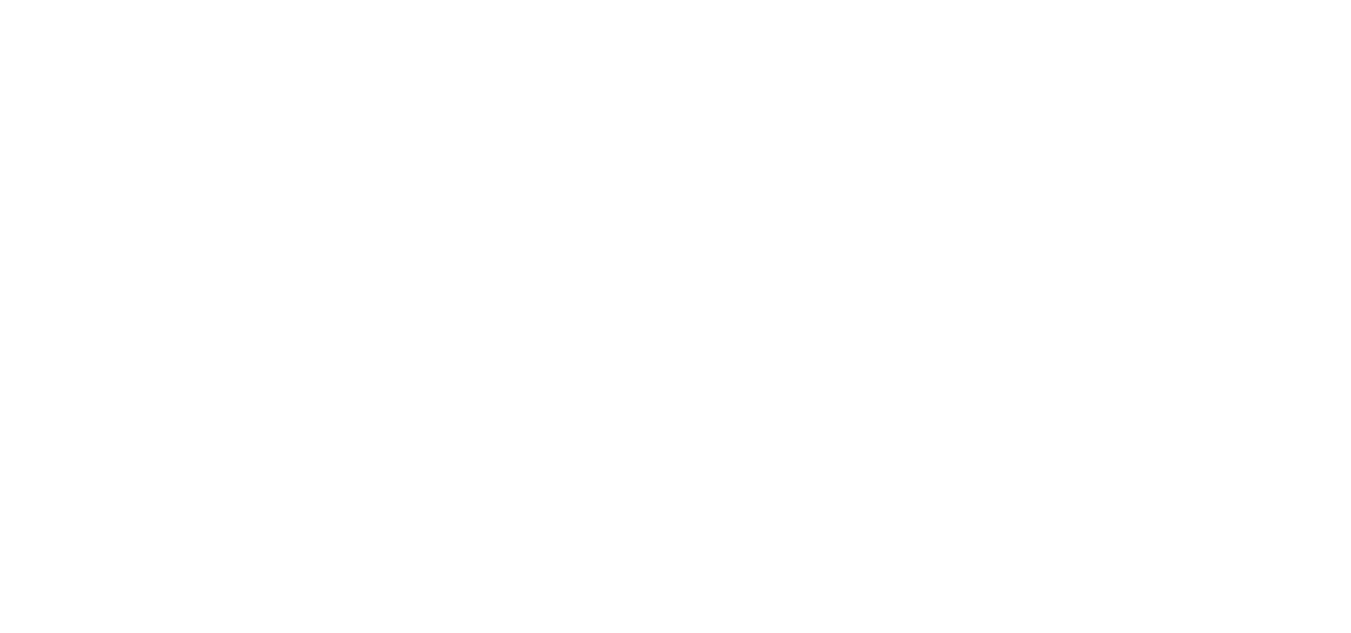 scroll, scrollTop: 0, scrollLeft: 0, axis: both 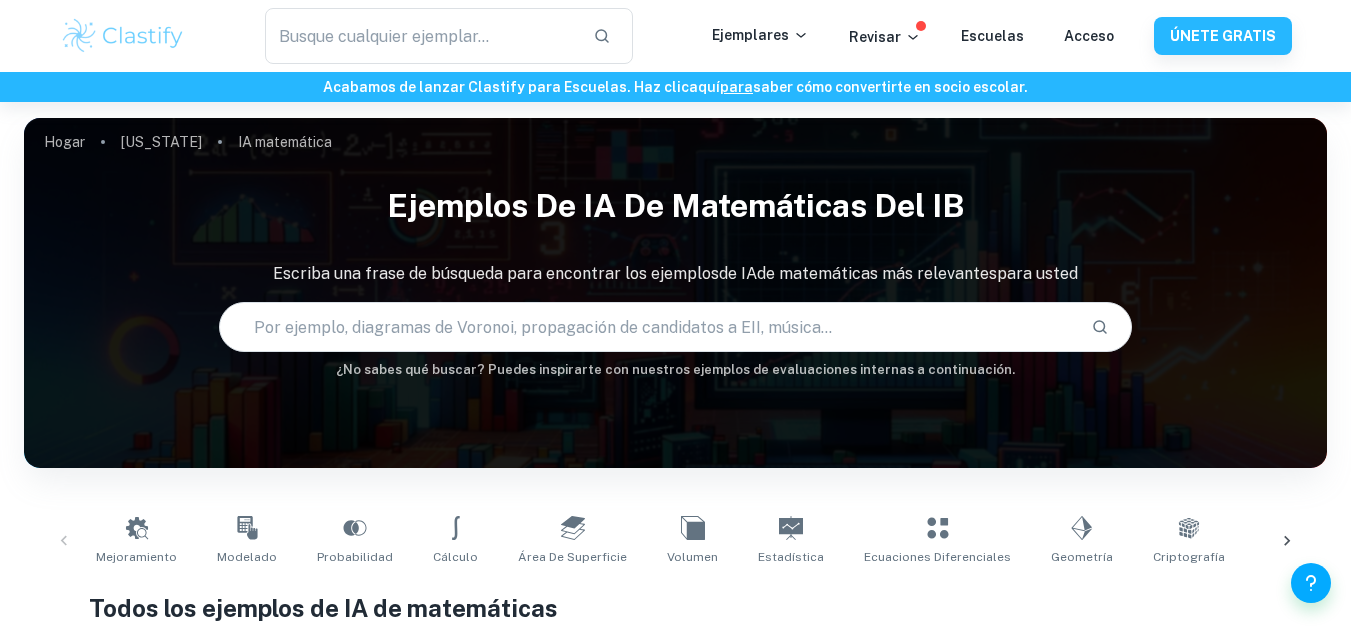 click at bounding box center [647, 327] 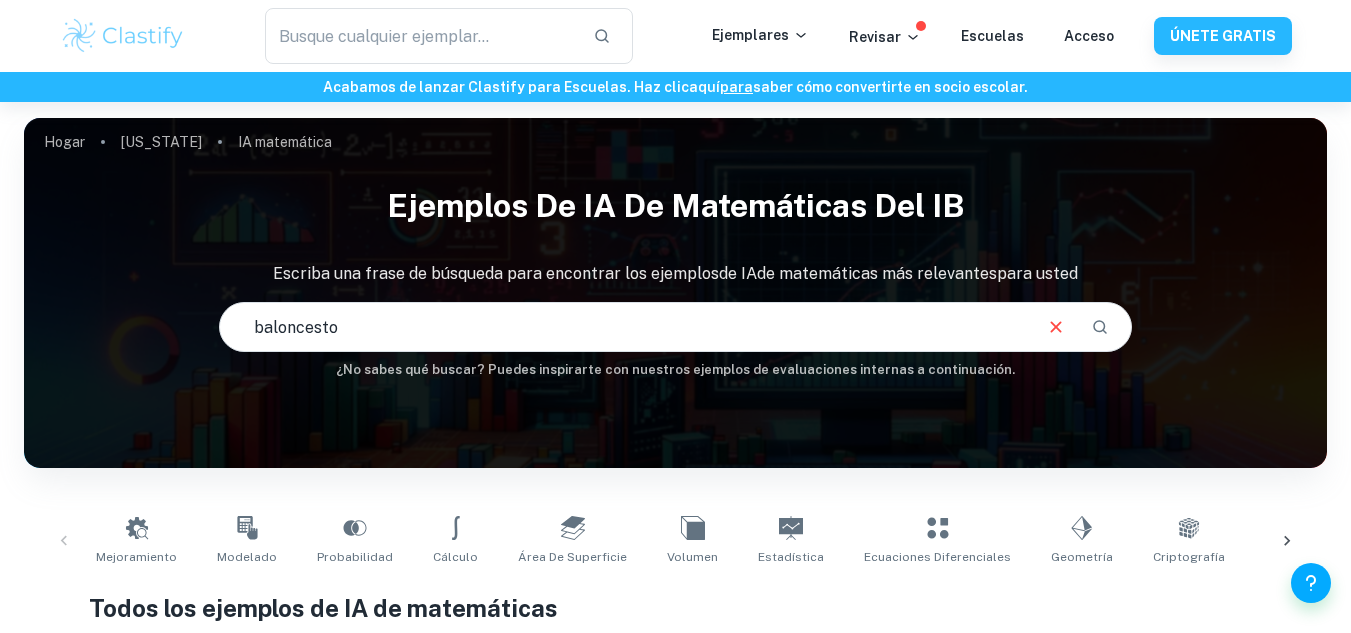 type on "baloncesto" 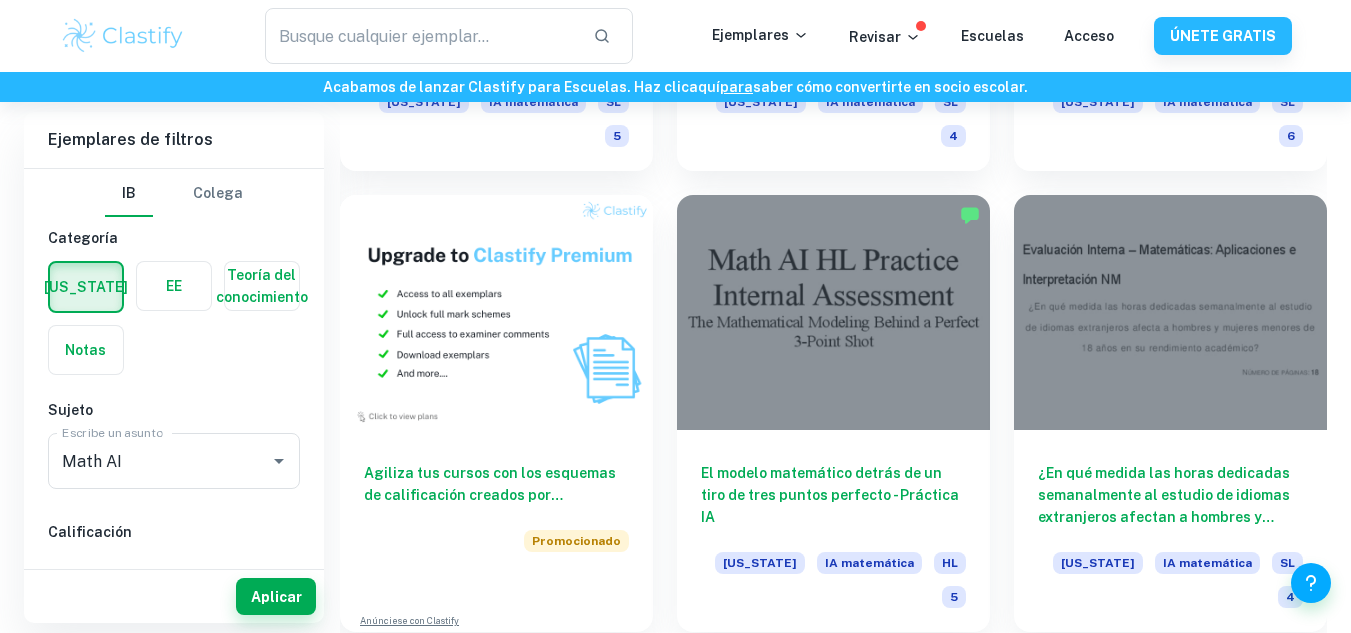 scroll, scrollTop: 1440, scrollLeft: 0, axis: vertical 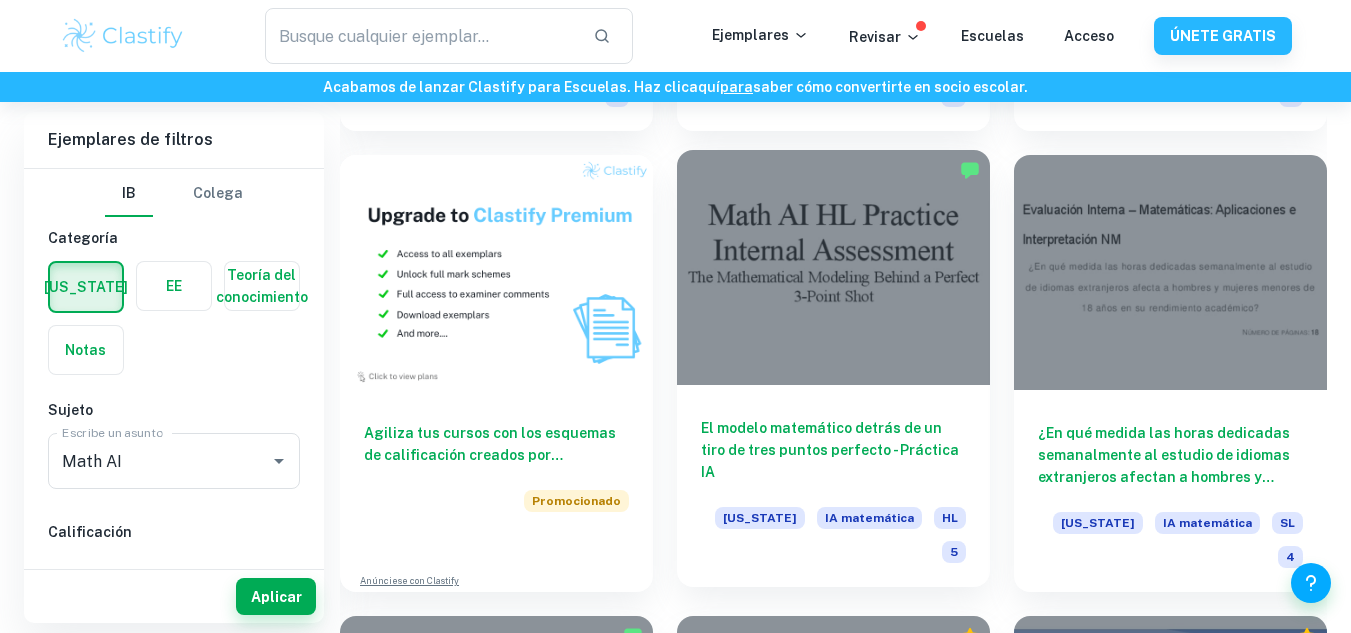 click at bounding box center (833, 267) 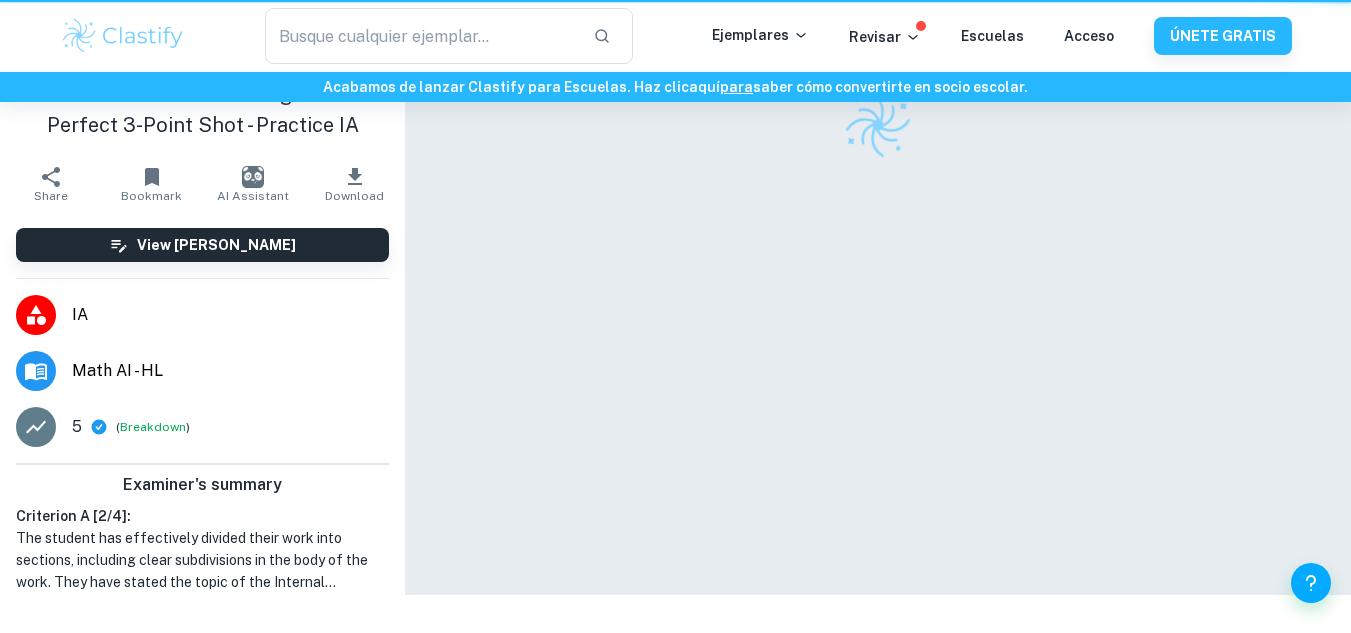 scroll, scrollTop: 0, scrollLeft: 0, axis: both 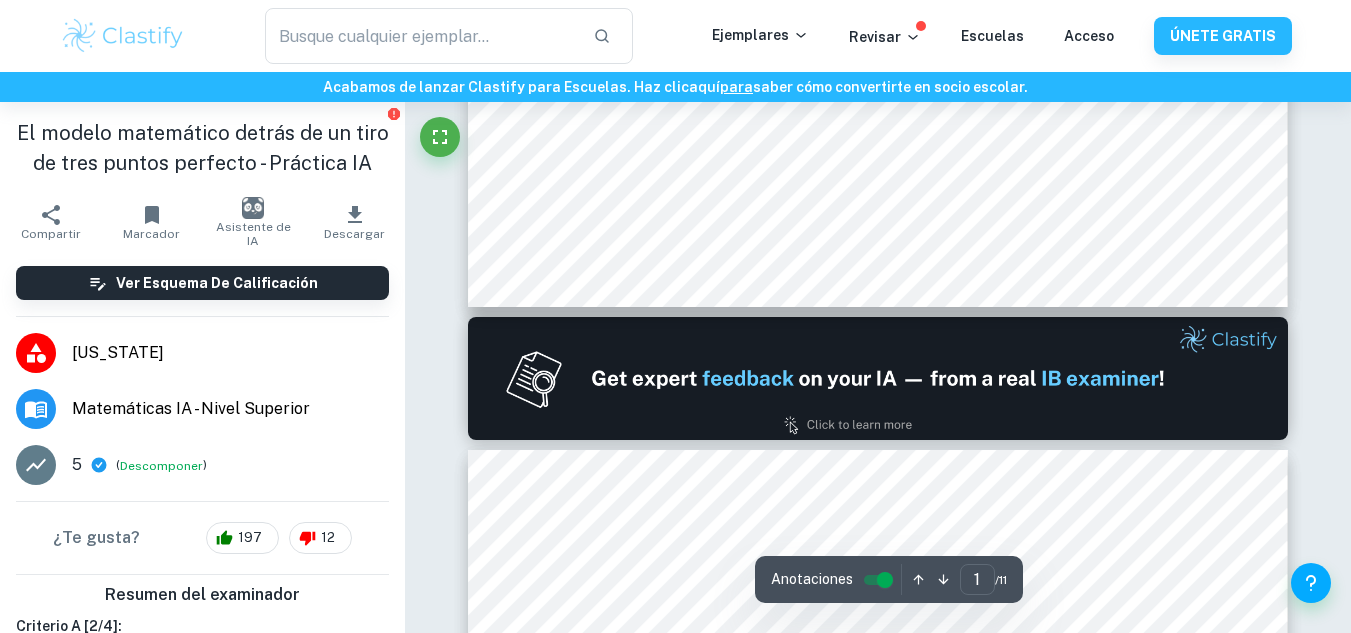 type on "2" 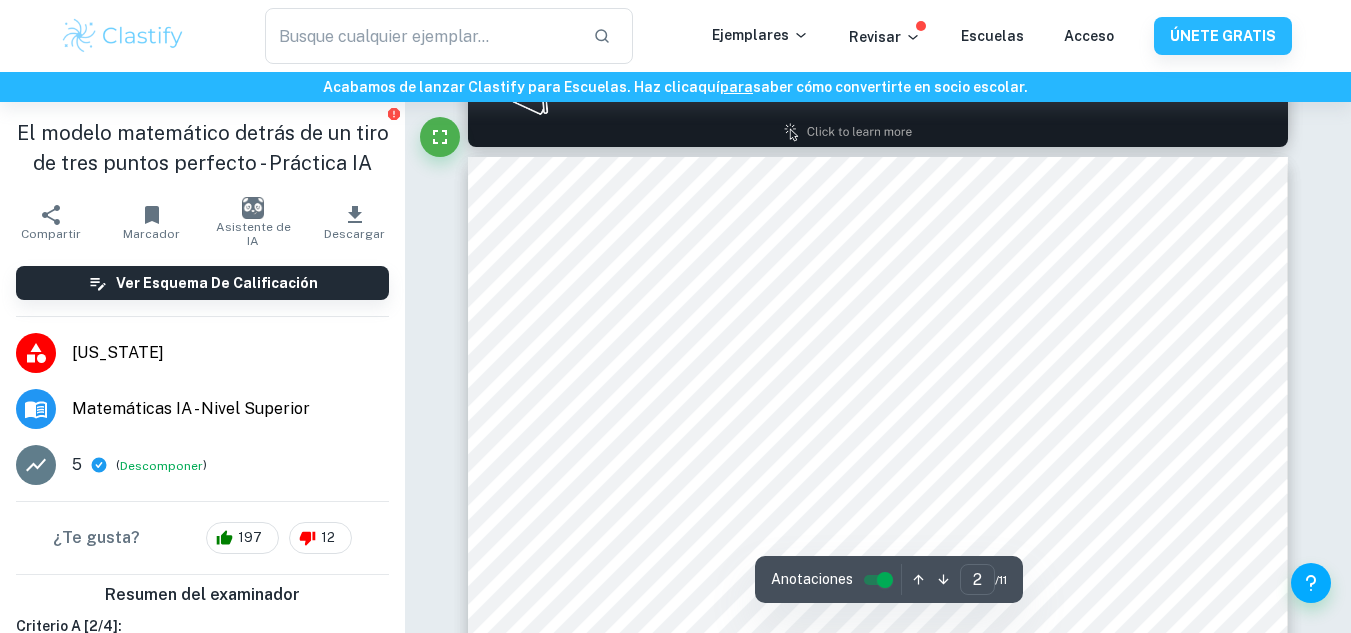 scroll, scrollTop: 1240, scrollLeft: 0, axis: vertical 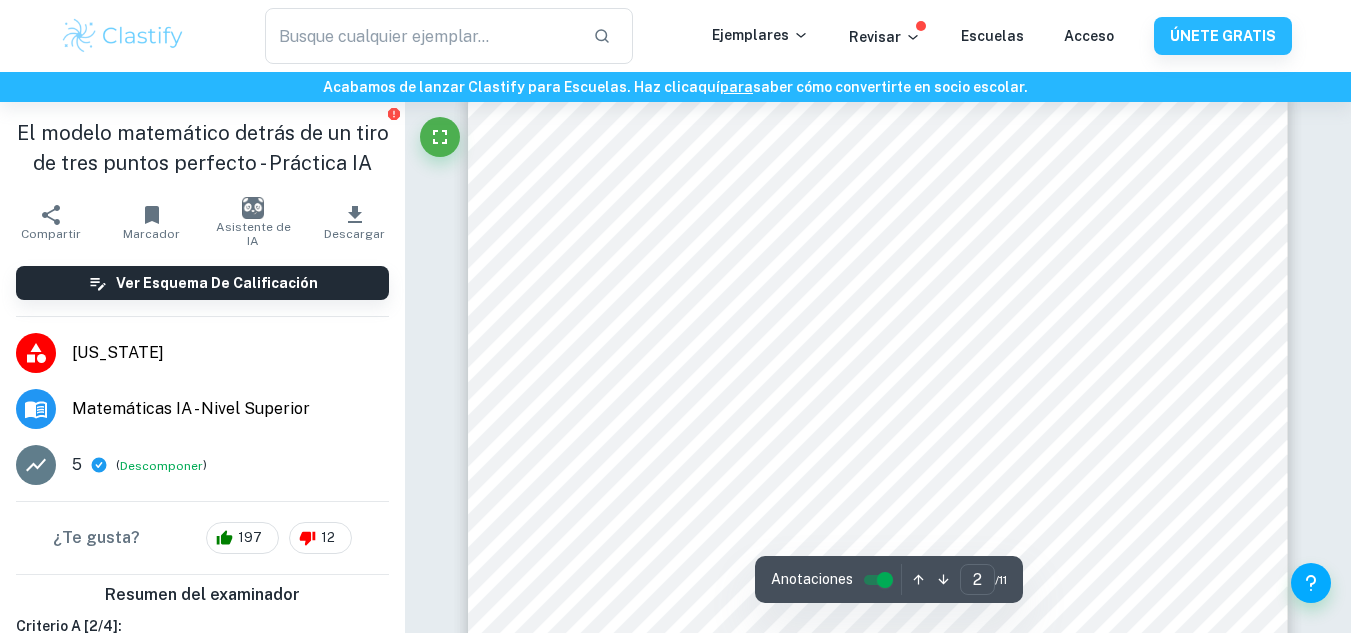 click at bounding box center (673, 219) 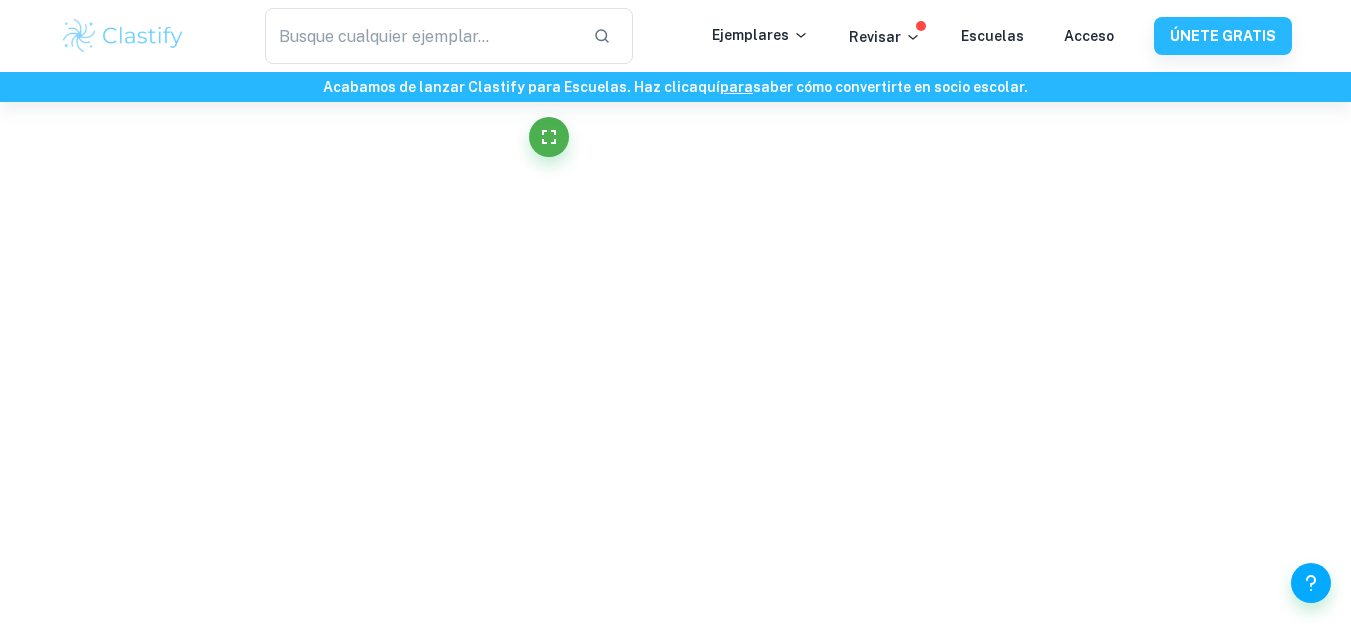 scroll, scrollTop: 127, scrollLeft: 0, axis: vertical 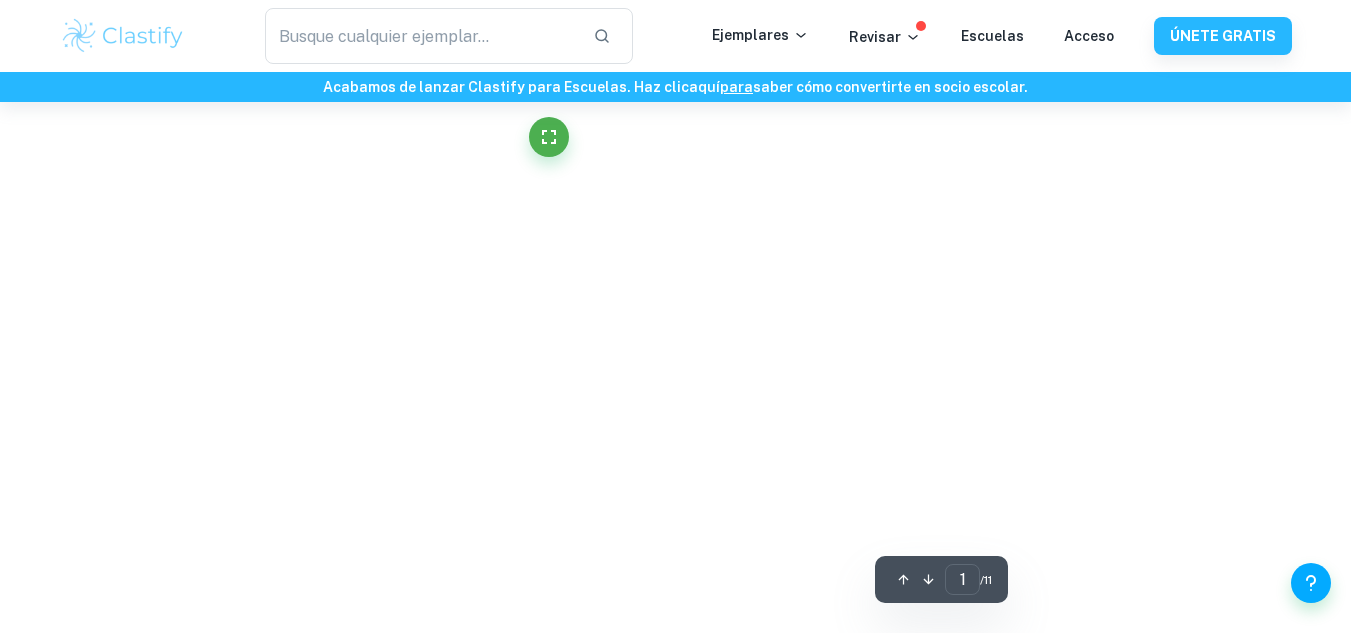 type on "2" 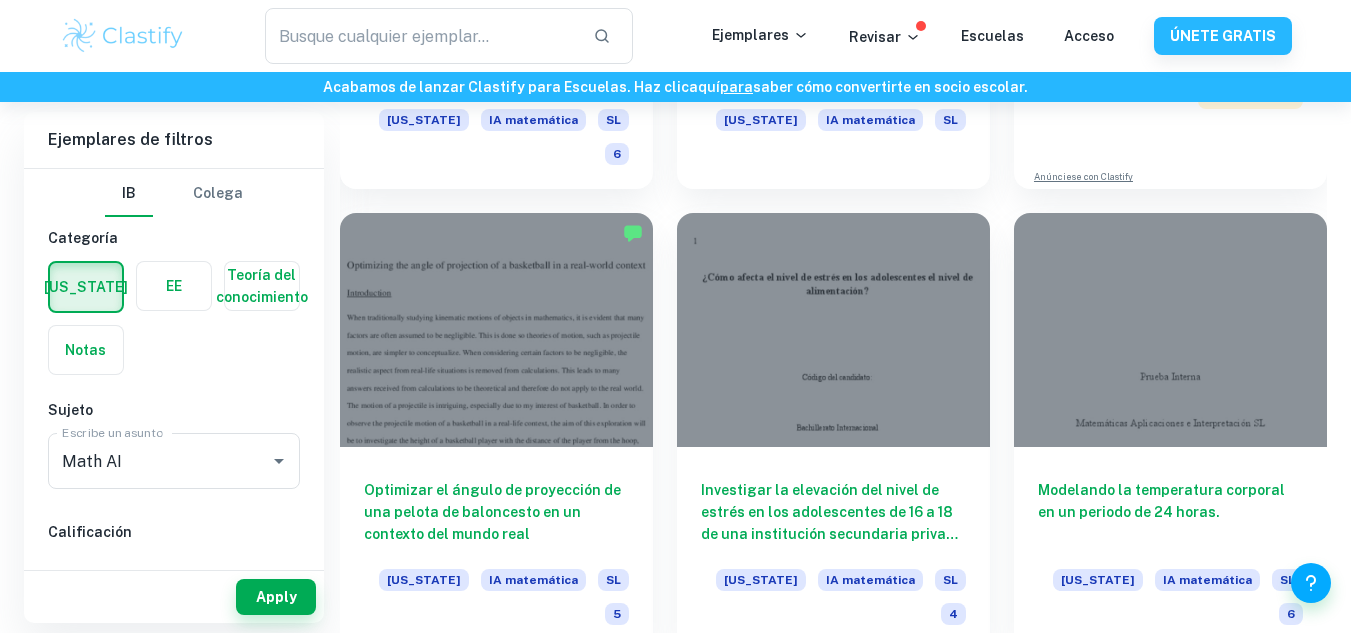 scroll, scrollTop: 981, scrollLeft: 0, axis: vertical 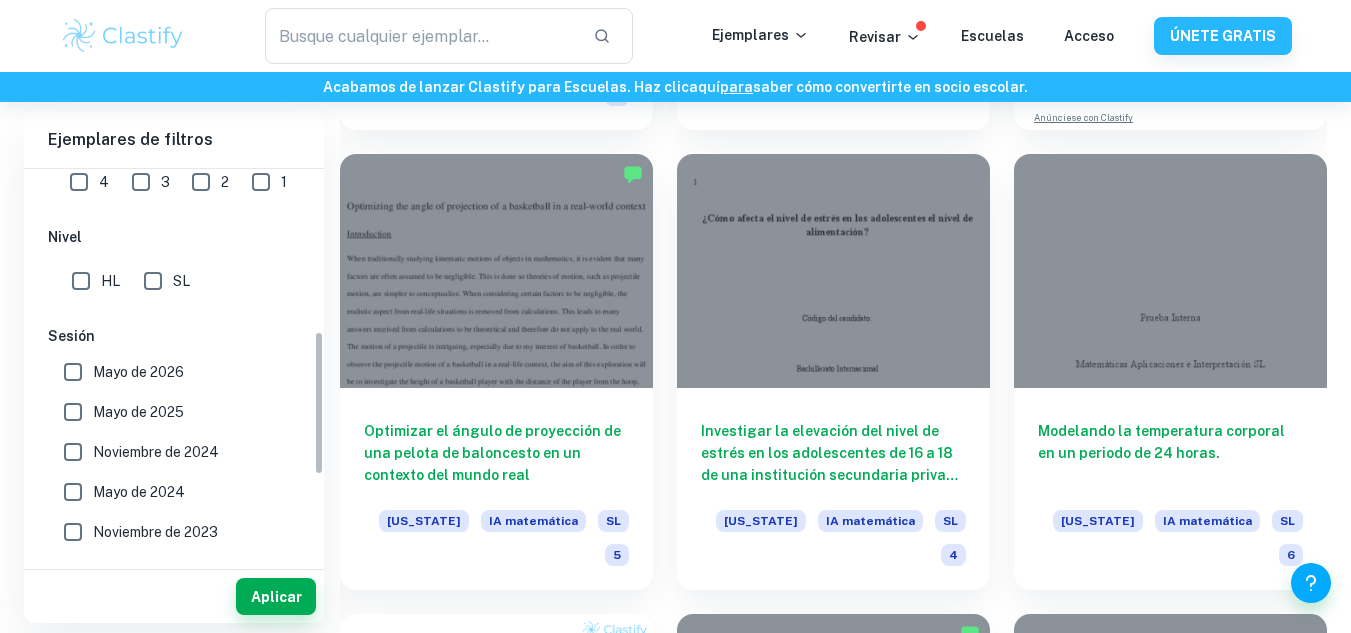 drag, startPoint x: 318, startPoint y: 216, endPoint x: 325, endPoint y: 377, distance: 161.1521 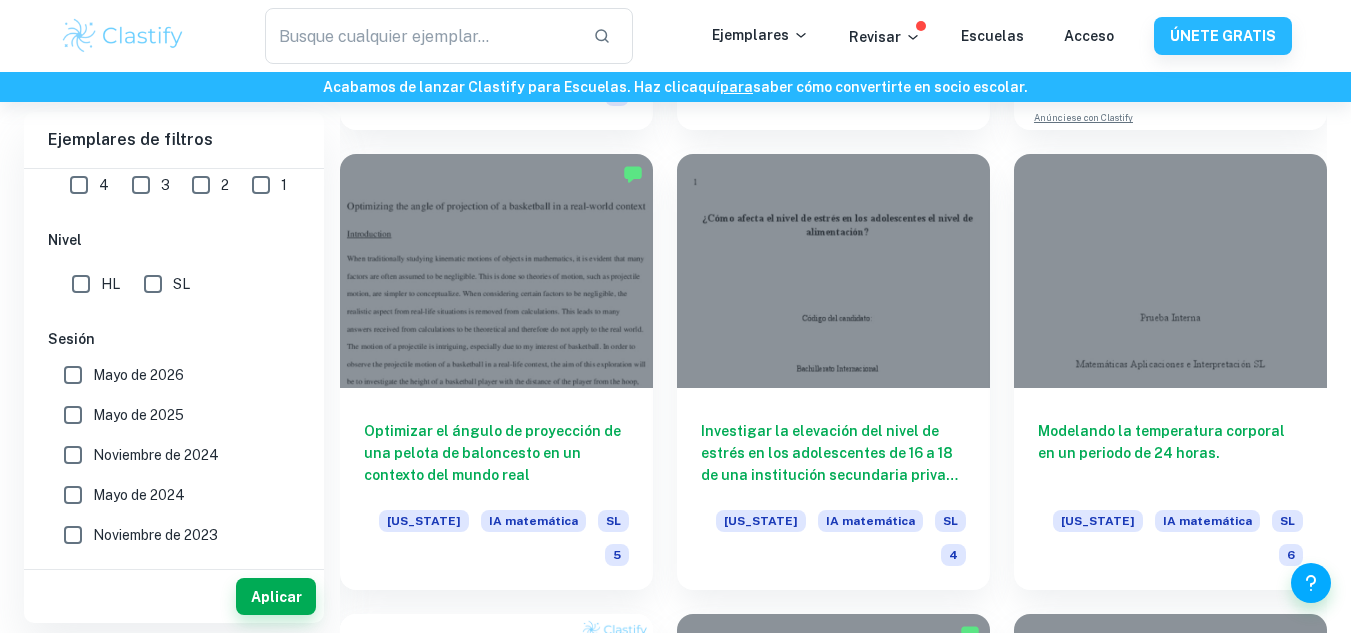 click on "SL" at bounding box center (153, 284) 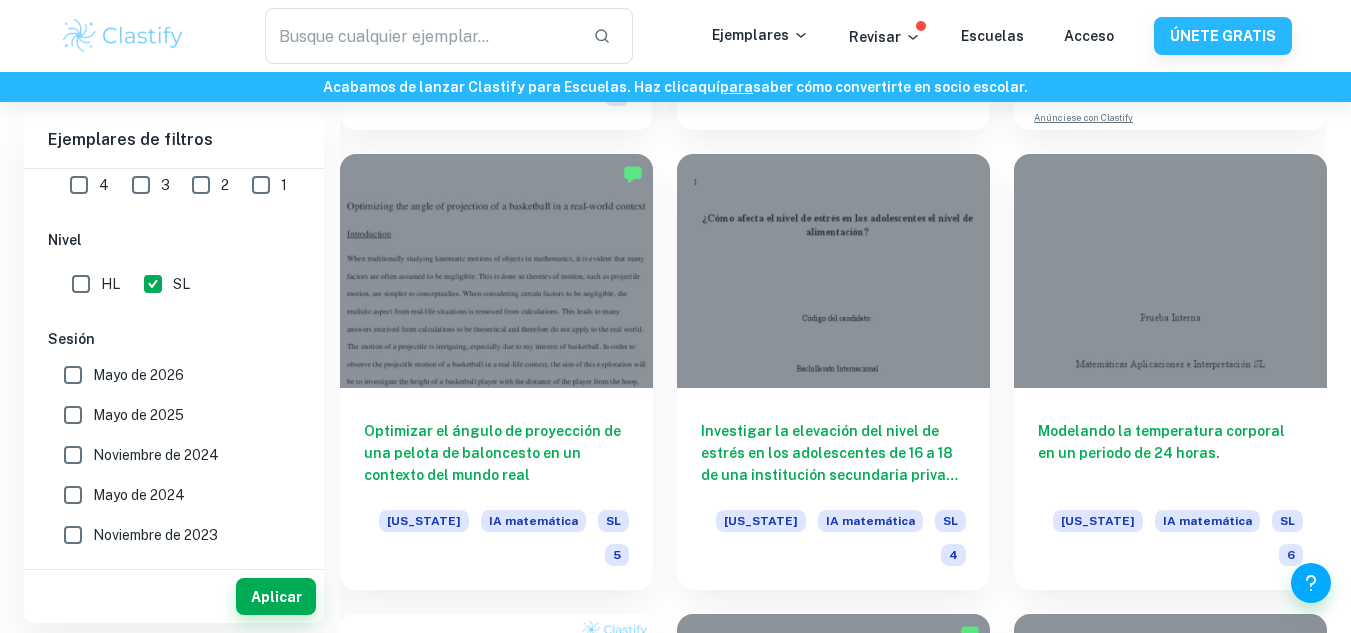 click on "Aplicar" at bounding box center [174, 596] 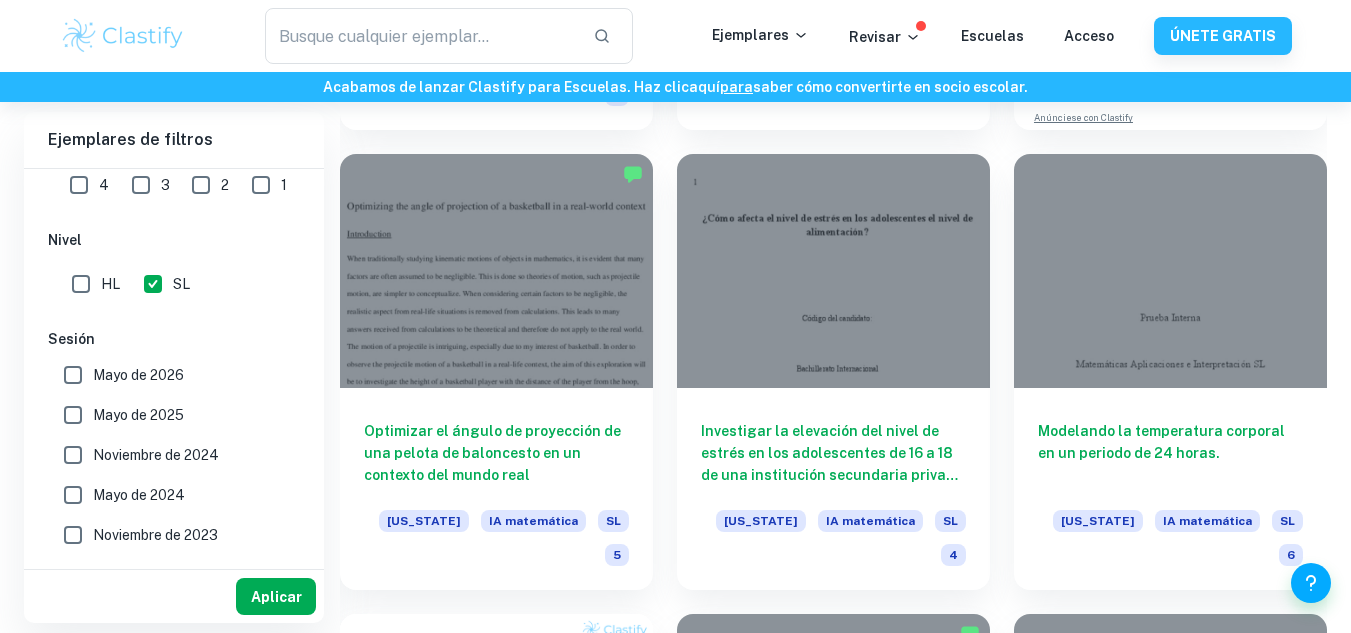 click on "Aplicar" at bounding box center [276, 597] 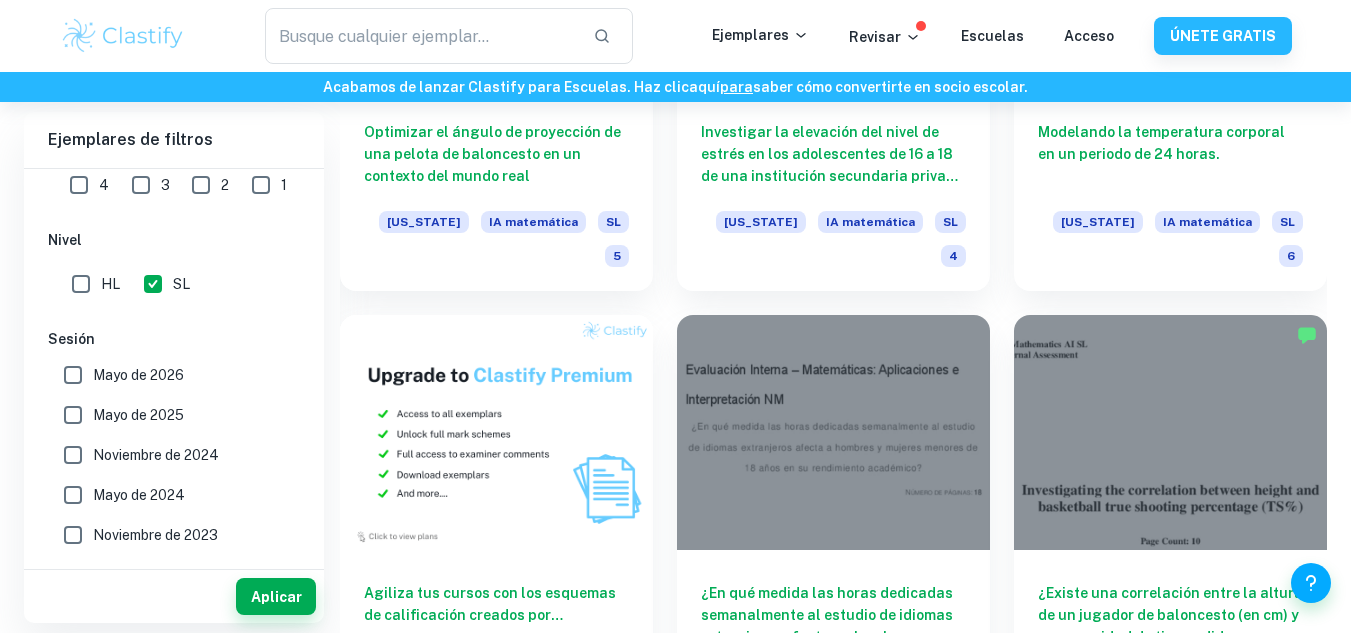 scroll, scrollTop: 1461, scrollLeft: 0, axis: vertical 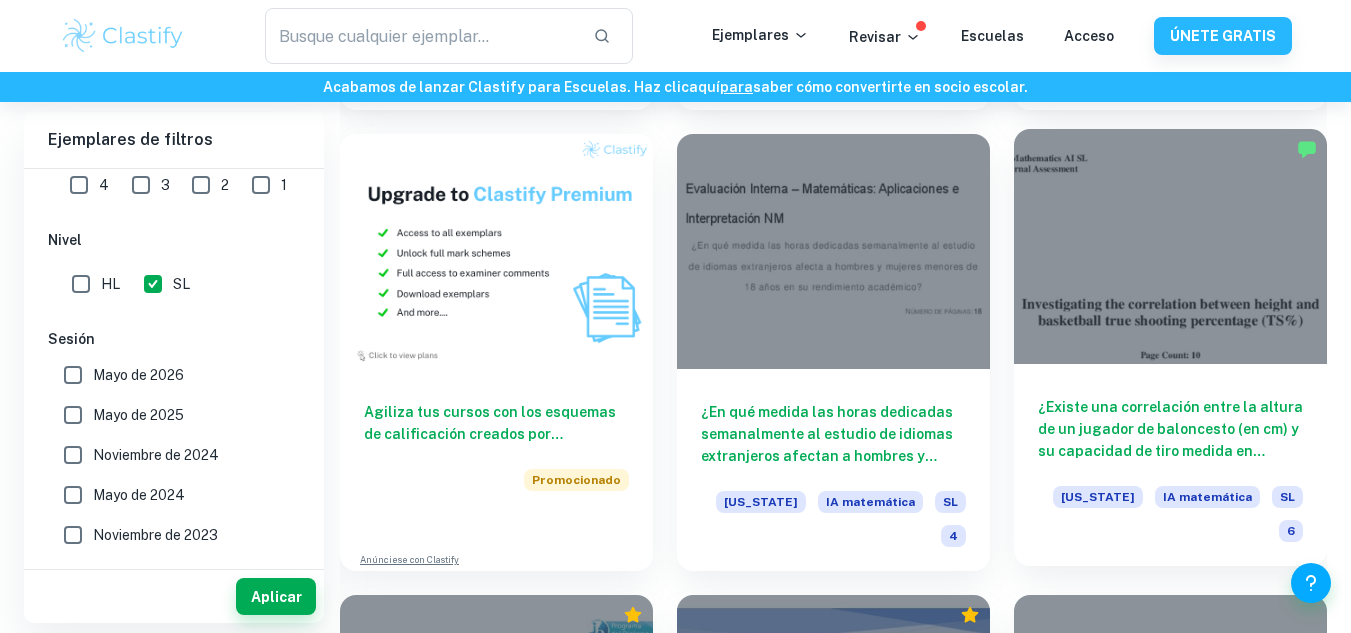 click at bounding box center (1170, 246) 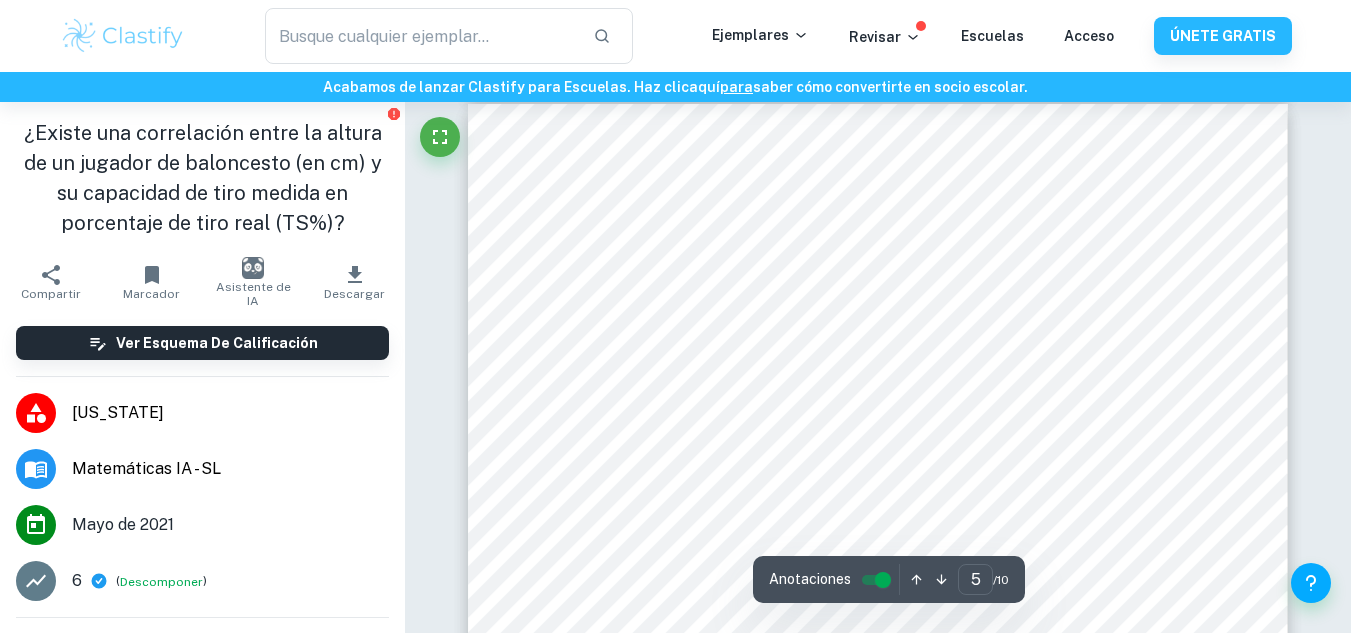 scroll, scrollTop: 5000, scrollLeft: 0, axis: vertical 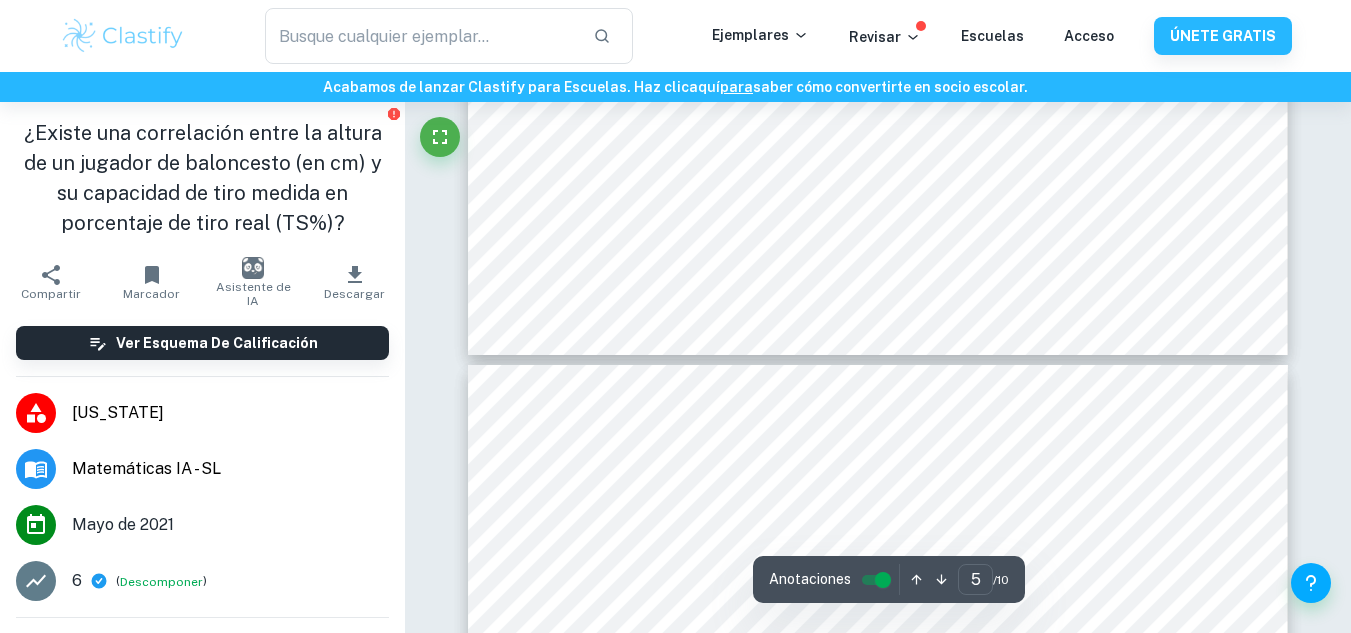 type on "6" 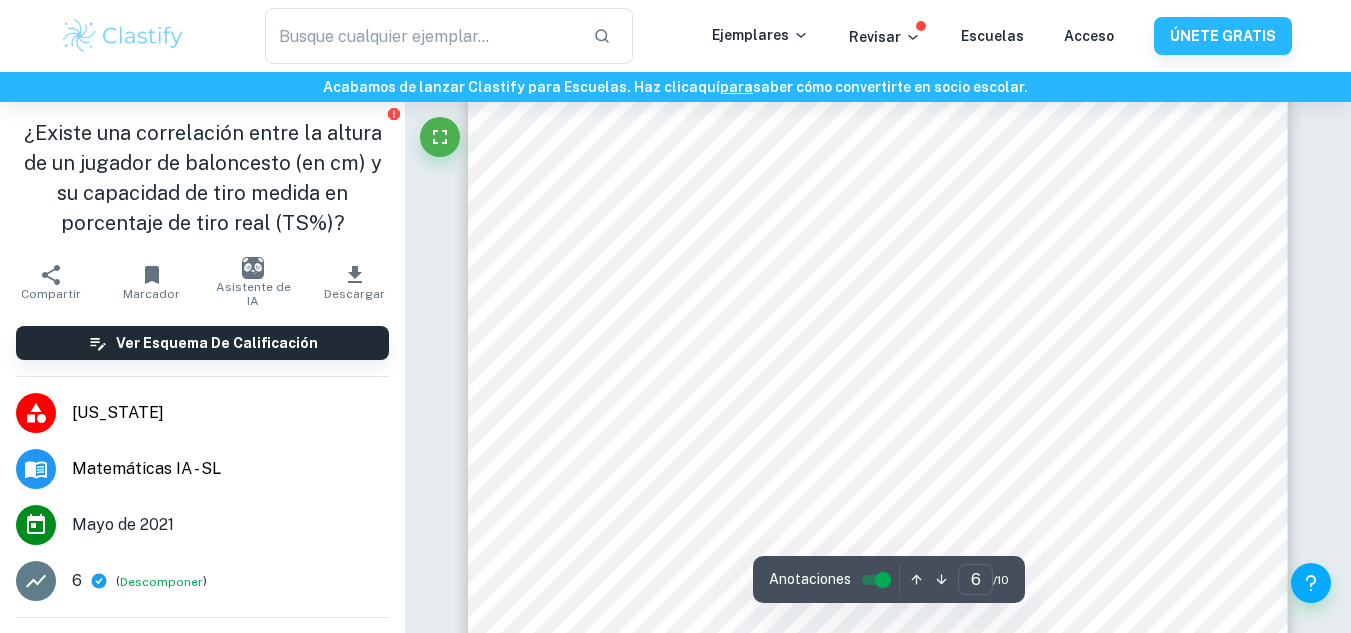 scroll, scrollTop: 6560, scrollLeft: 0, axis: vertical 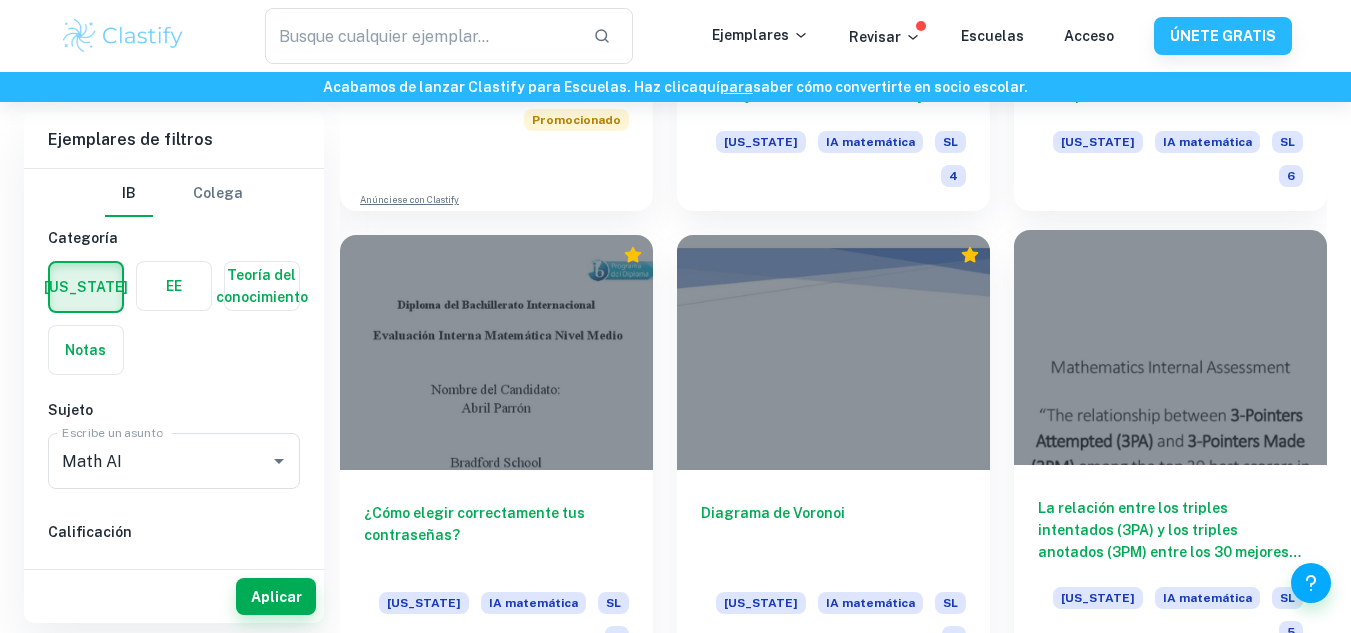 click at bounding box center [1170, 347] 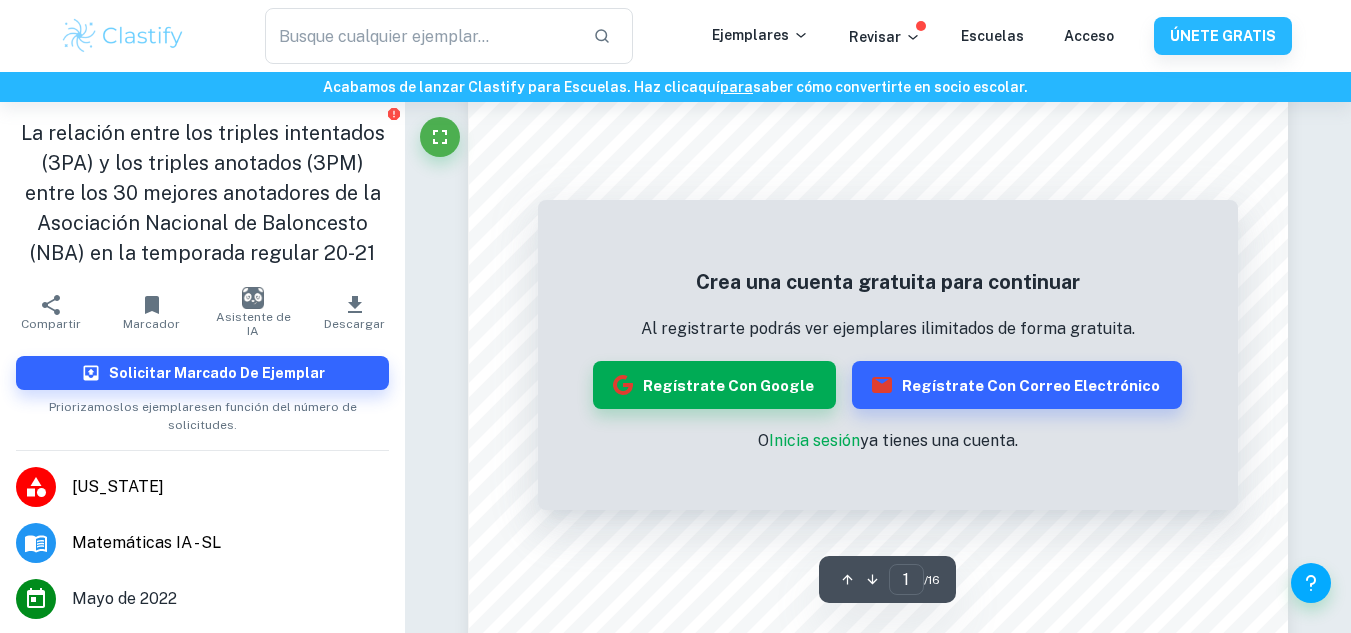 scroll, scrollTop: 320, scrollLeft: 0, axis: vertical 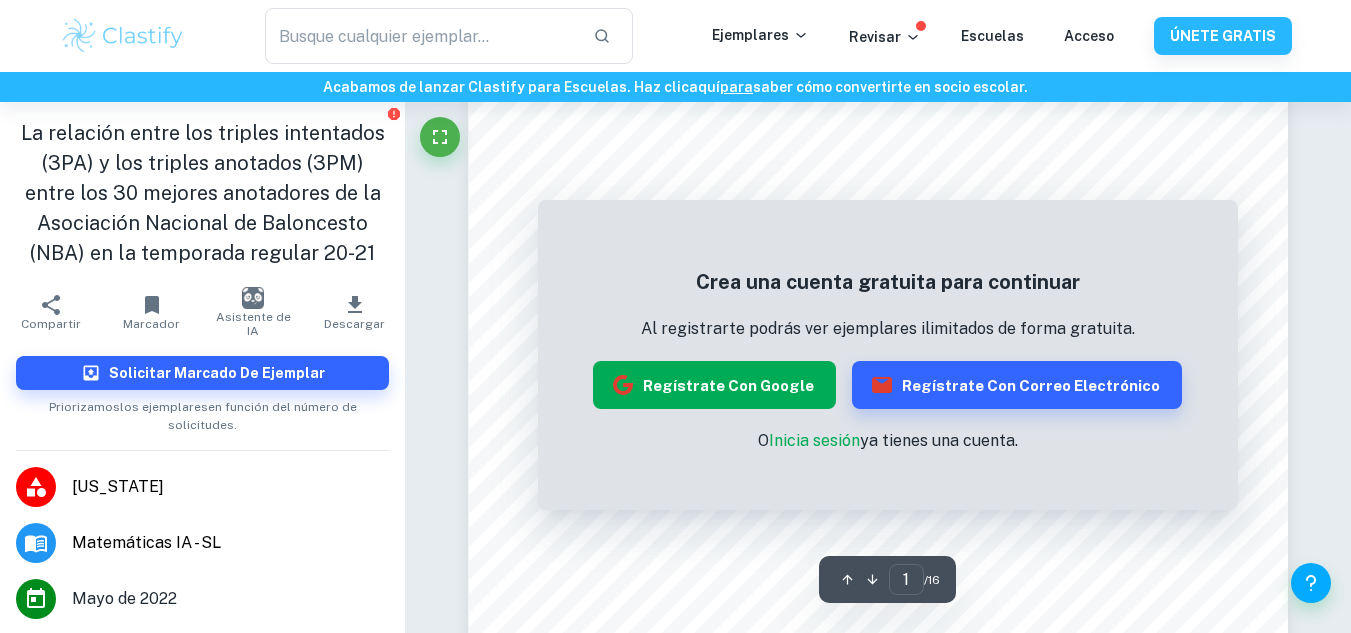 click on "Regístrate con Google" at bounding box center [728, 385] 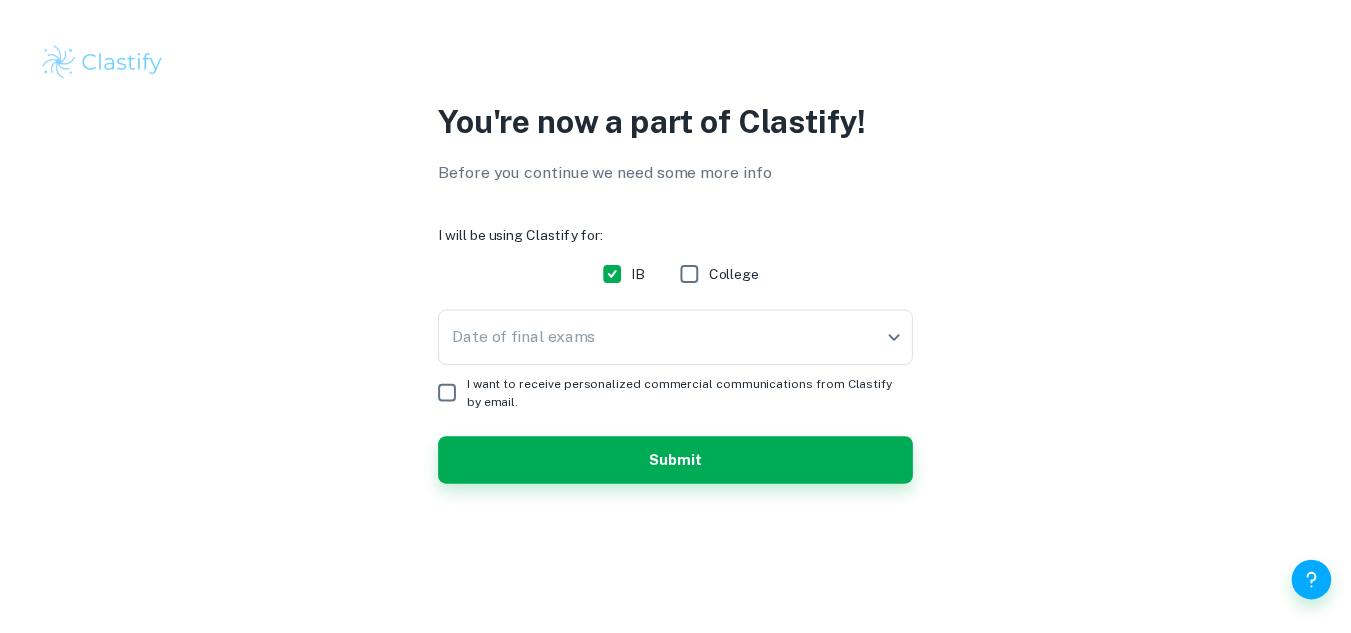 scroll, scrollTop: 0, scrollLeft: 0, axis: both 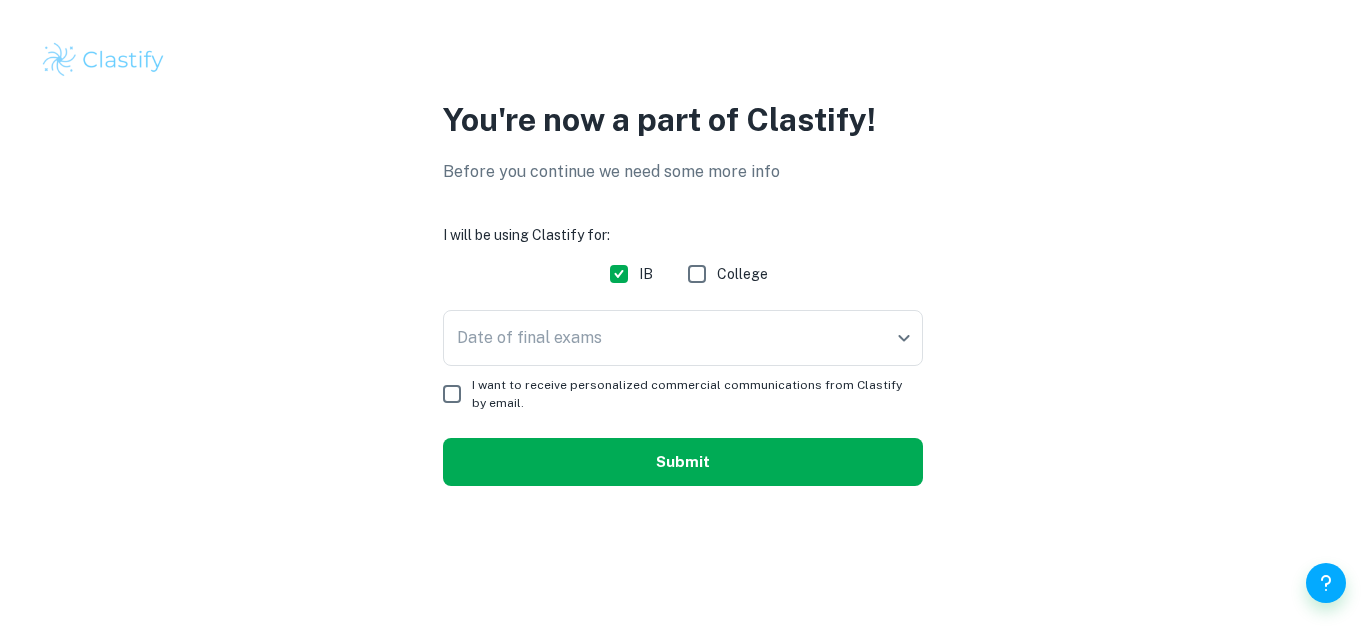 click on "Submit" at bounding box center (683, 462) 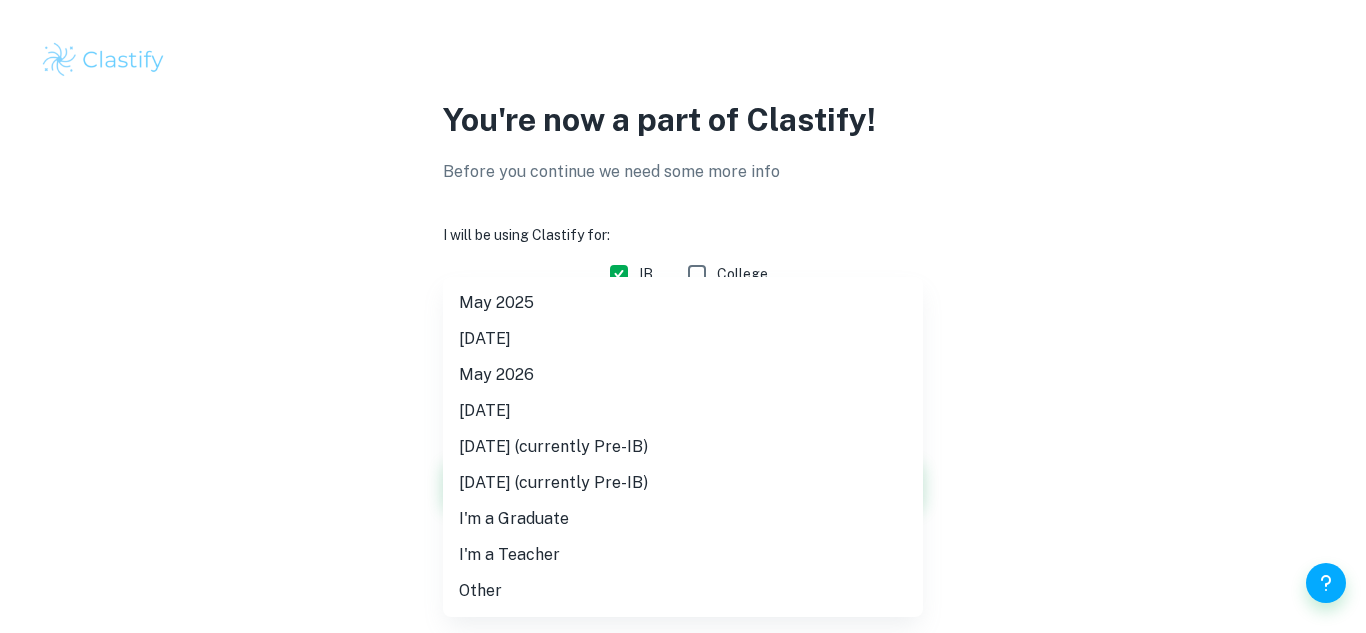 click on "We value your privacy We use cookies to enhance your browsing experience, serve personalised ads or content, and analyse our traffic. By clicking "Accept All", you consent to our use of cookies.   Cookie Policy Customise   Reject All   Accept All   Customise Consent Preferences   We use cookies to help you navigate efficiently and perform certain functions. You will find detailed information about all cookies under each consent category below. The cookies that are categorised as "Necessary" are stored on your browser as they are essential for enabling the basic functionalities of the site. ...  Show more For more information on how Google's third-party cookies operate and handle your data, see:   Google Privacy Policy Necessary Always Active Necessary cookies are required to enable the basic features of this site, such as providing secure log-in or adjusting your consent preferences. These cookies do not store any personally identifiable data. Functional Analytics Performance Advertisement Uncategorised" at bounding box center (683, 316) 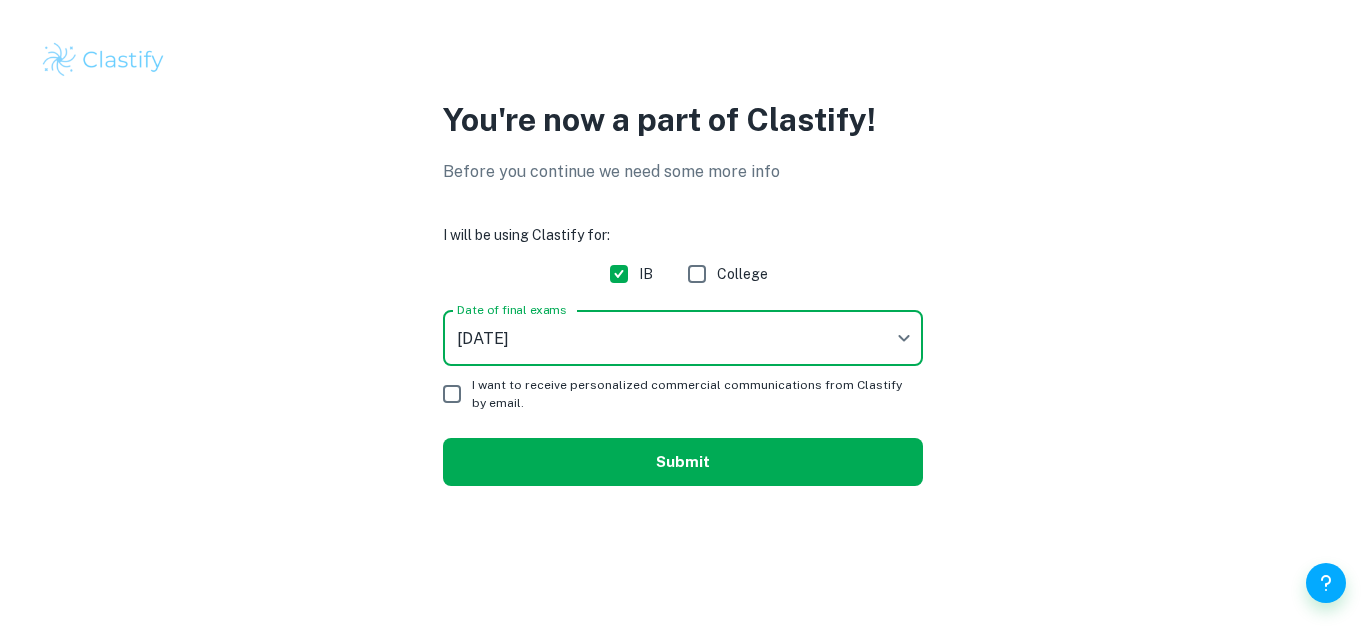click on "Submit" at bounding box center (683, 462) 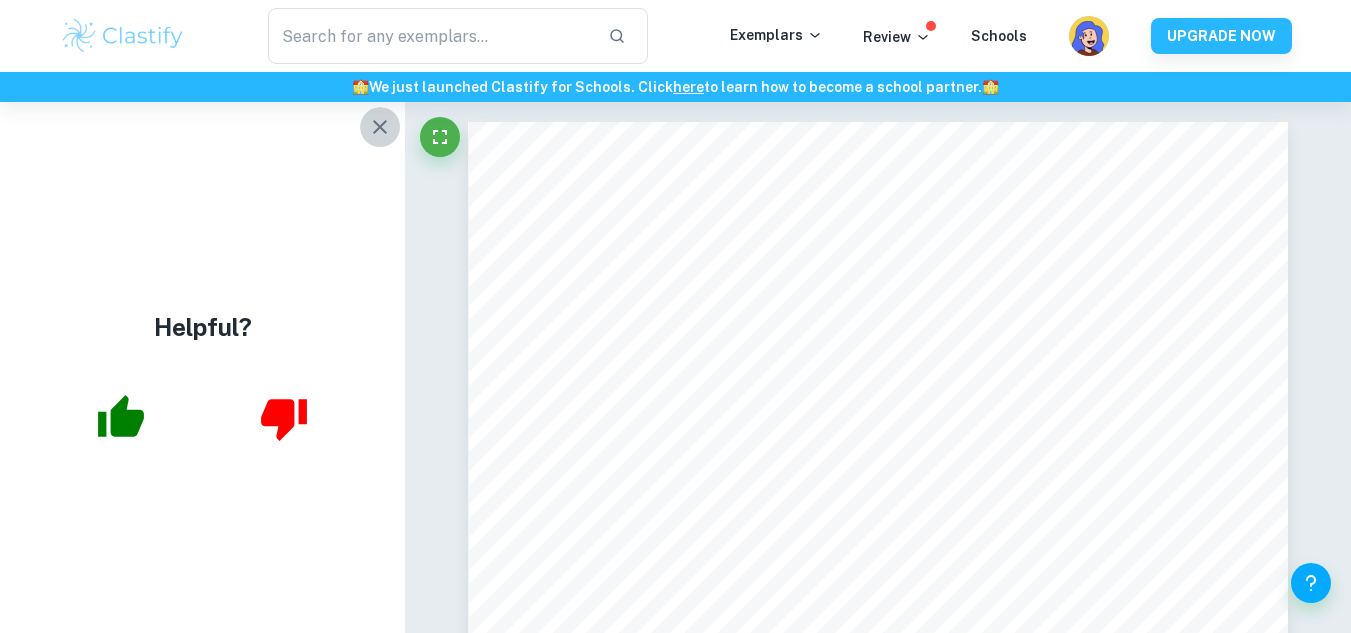 click 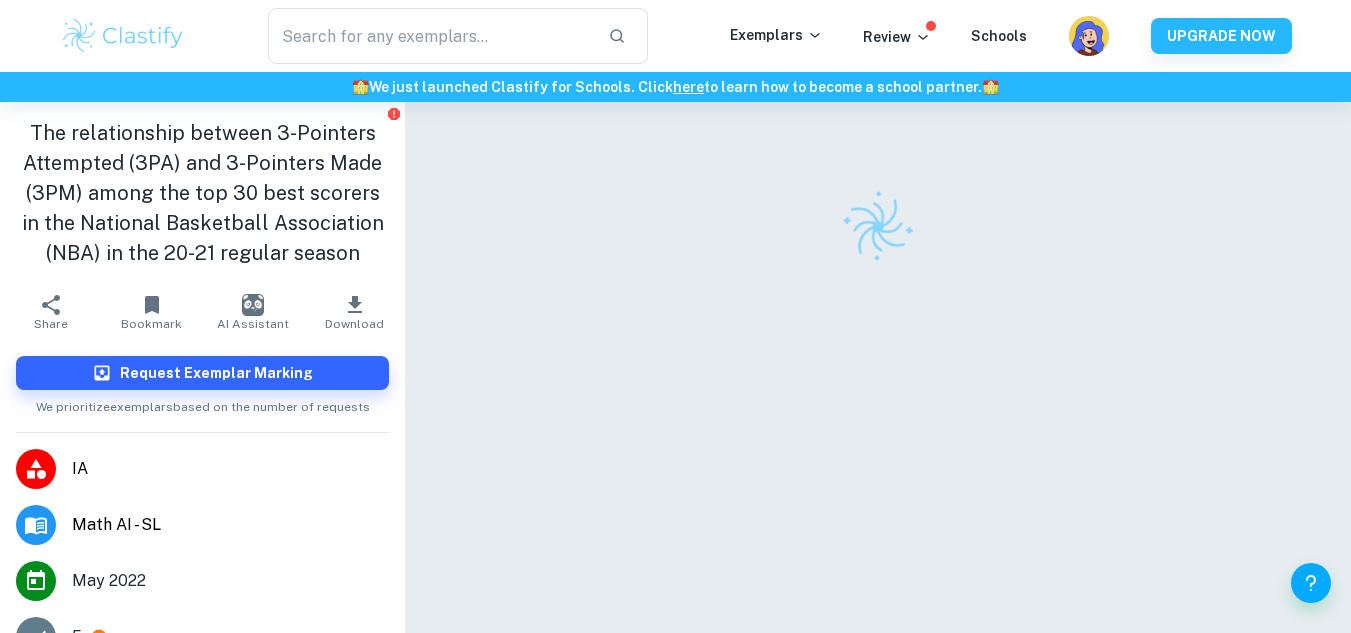 scroll, scrollTop: 0, scrollLeft: 0, axis: both 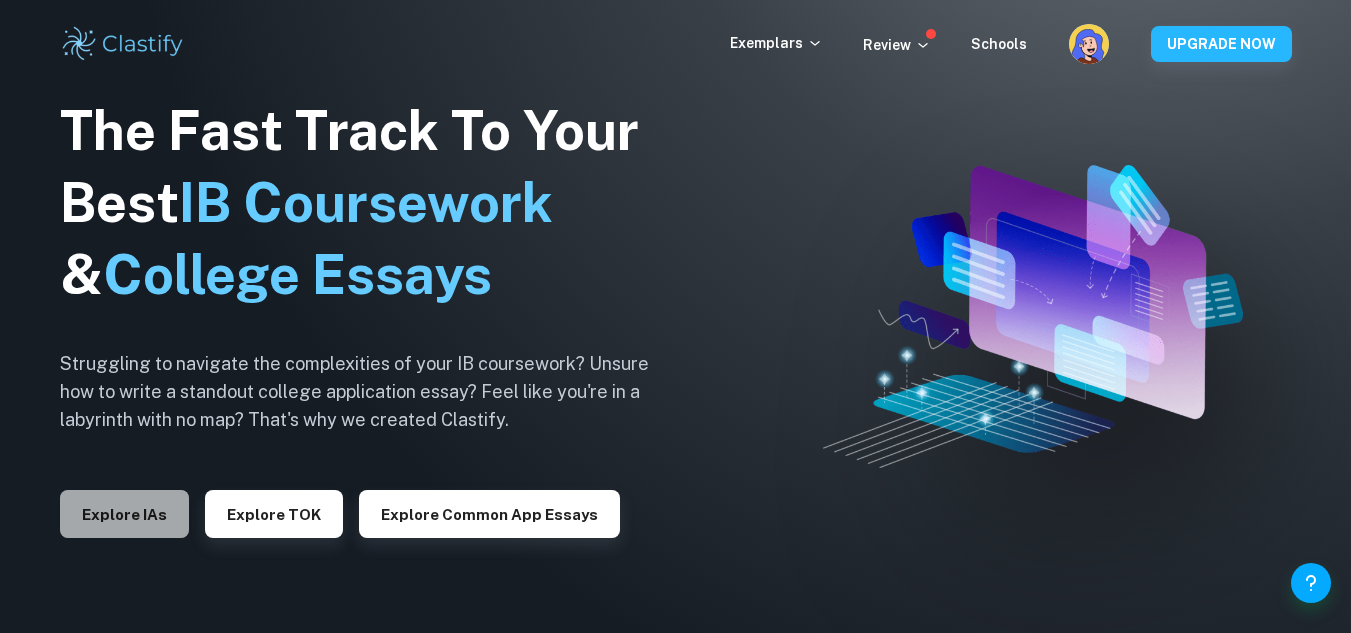 click on "Explore IAs" at bounding box center [124, 514] 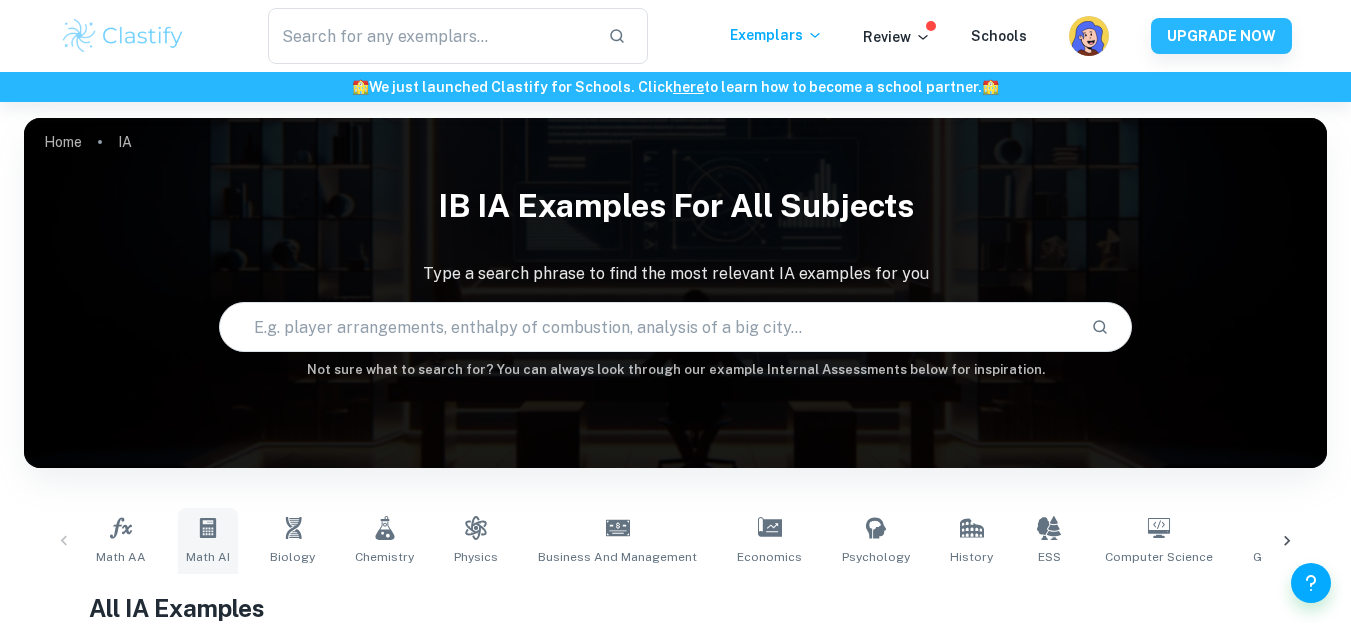 click on "Math AI" at bounding box center (208, 541) 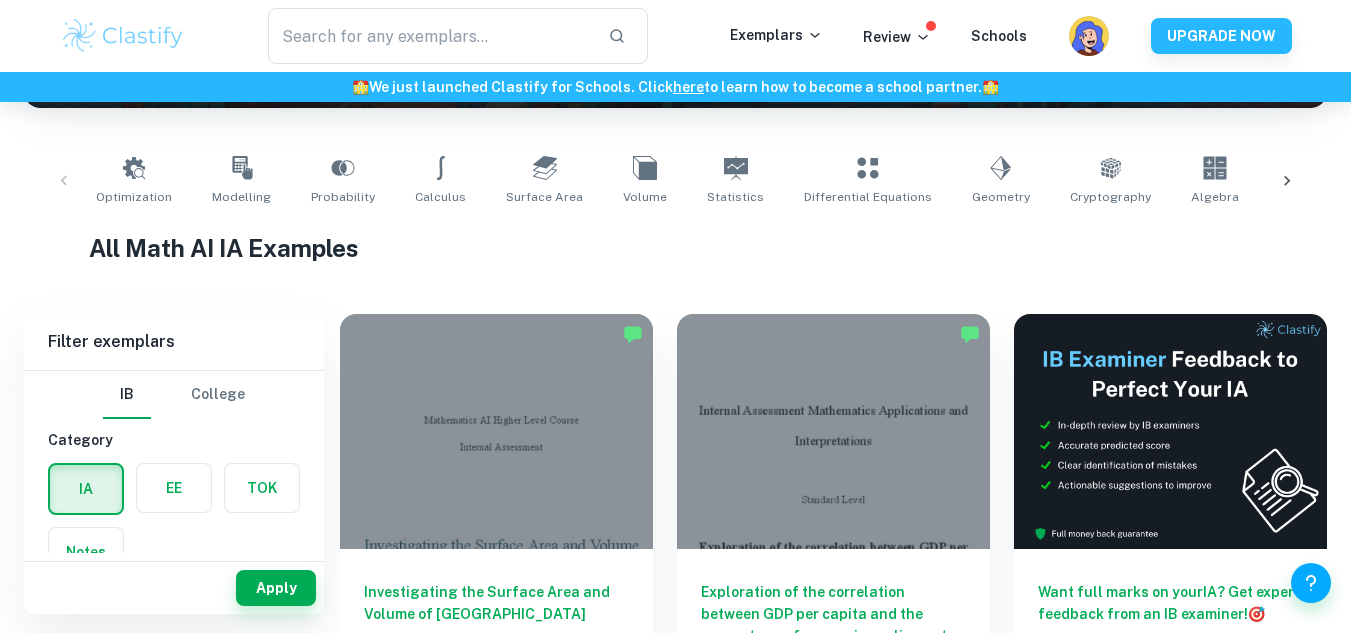 scroll, scrollTop: 320, scrollLeft: 0, axis: vertical 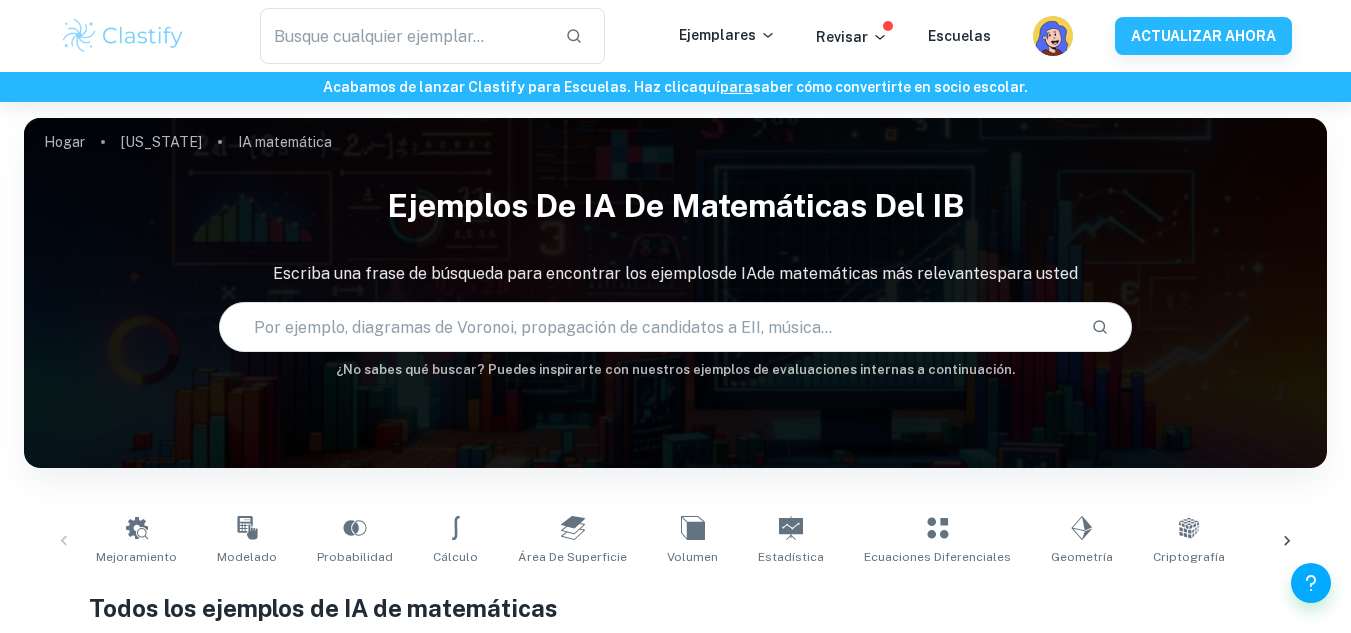 click at bounding box center [647, 327] 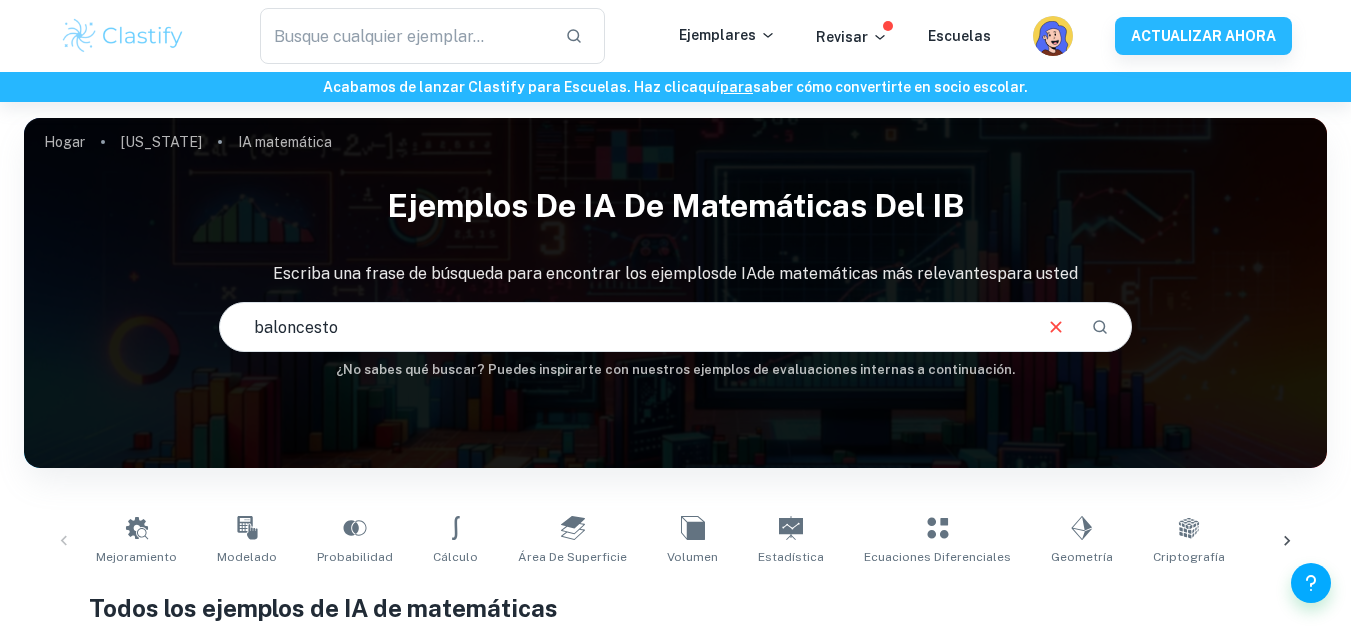 type on "baloncesto" 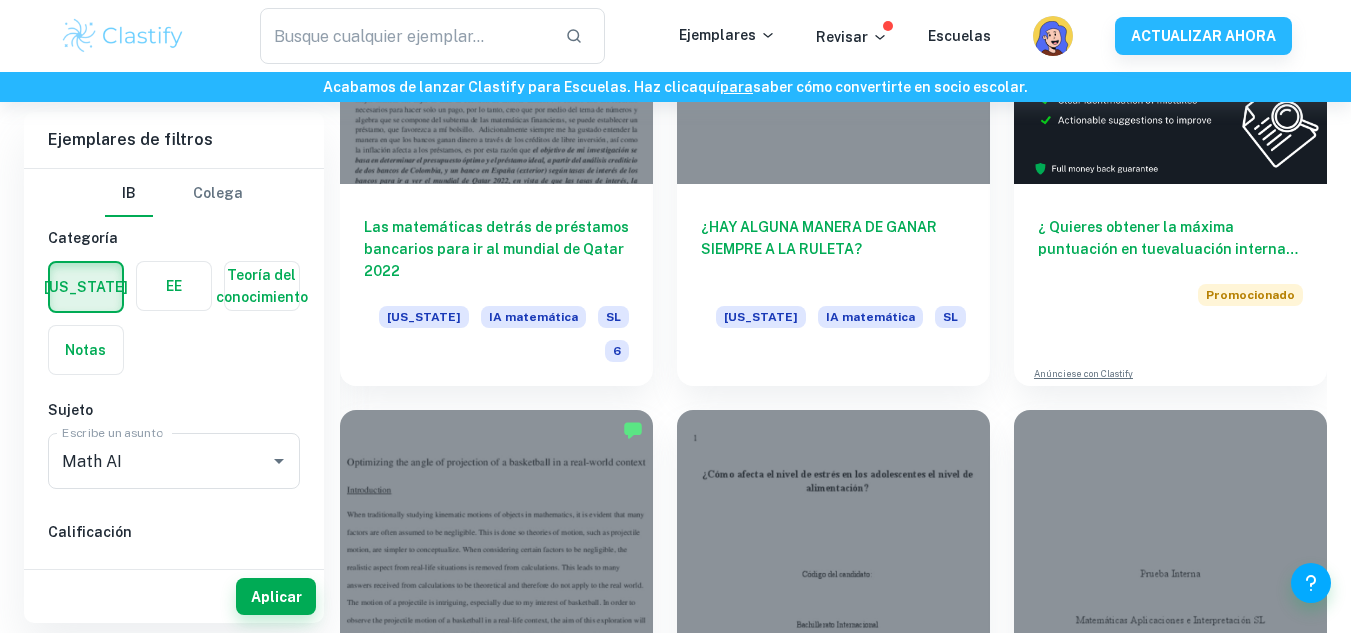 scroll, scrollTop: 960, scrollLeft: 0, axis: vertical 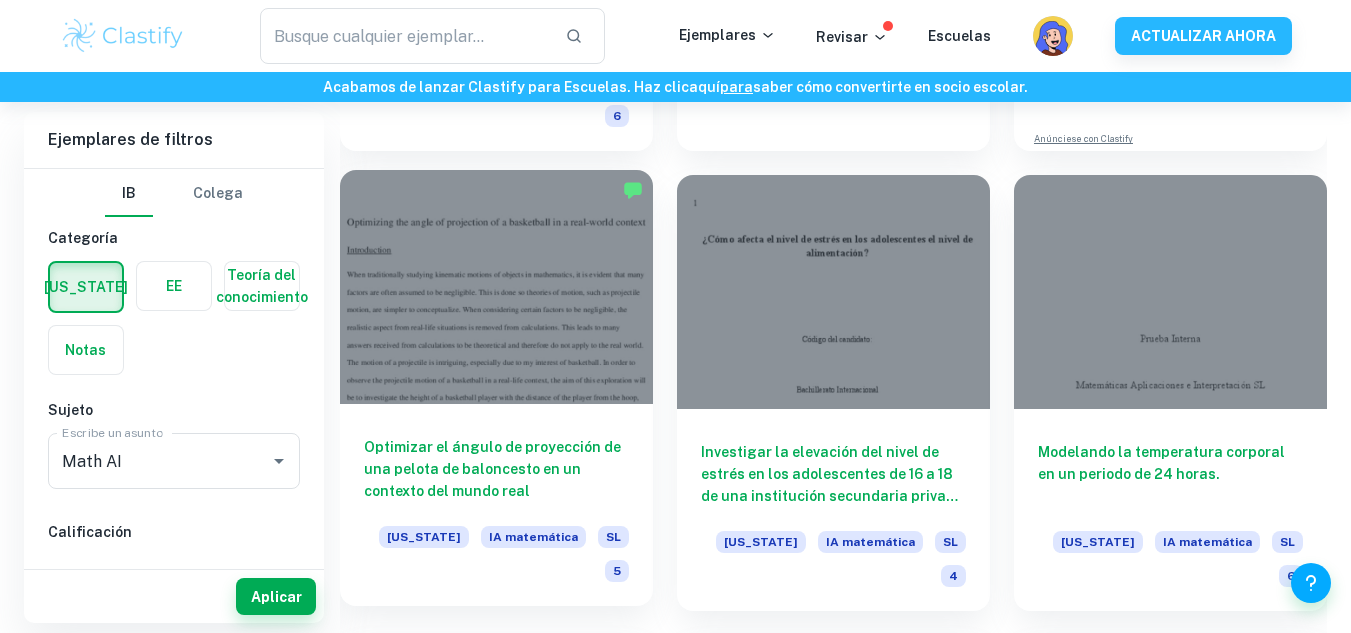 click at bounding box center (496, 287) 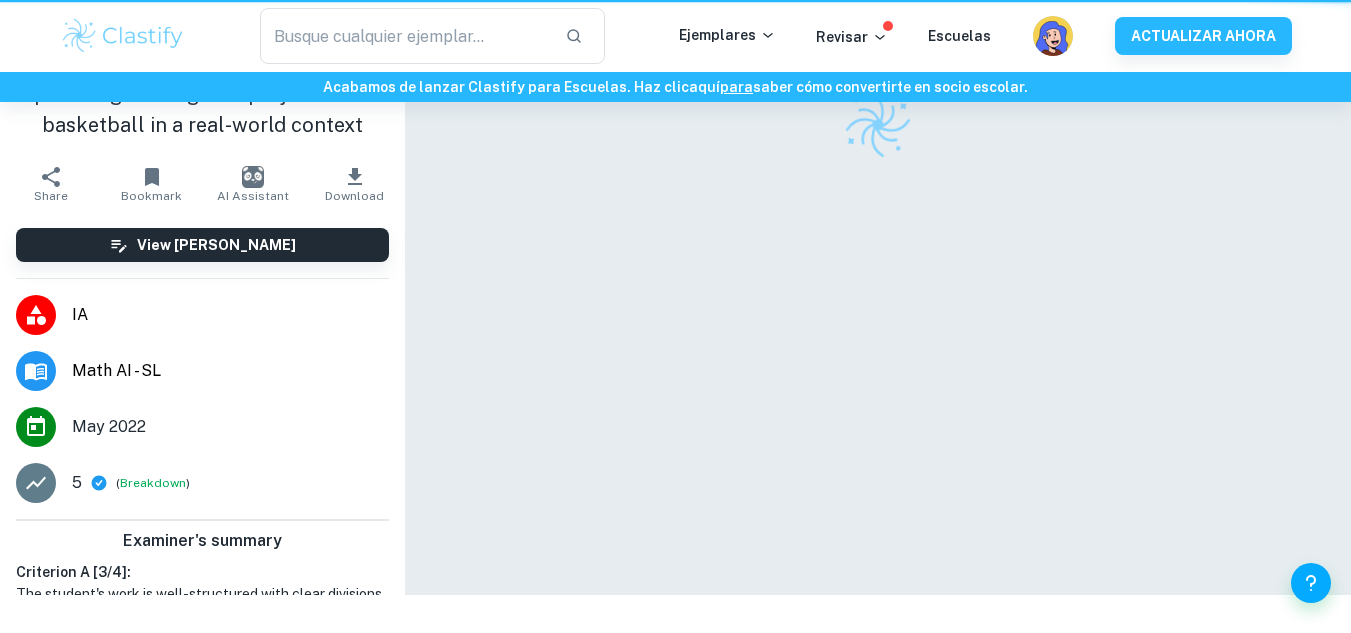 scroll, scrollTop: 0, scrollLeft: 0, axis: both 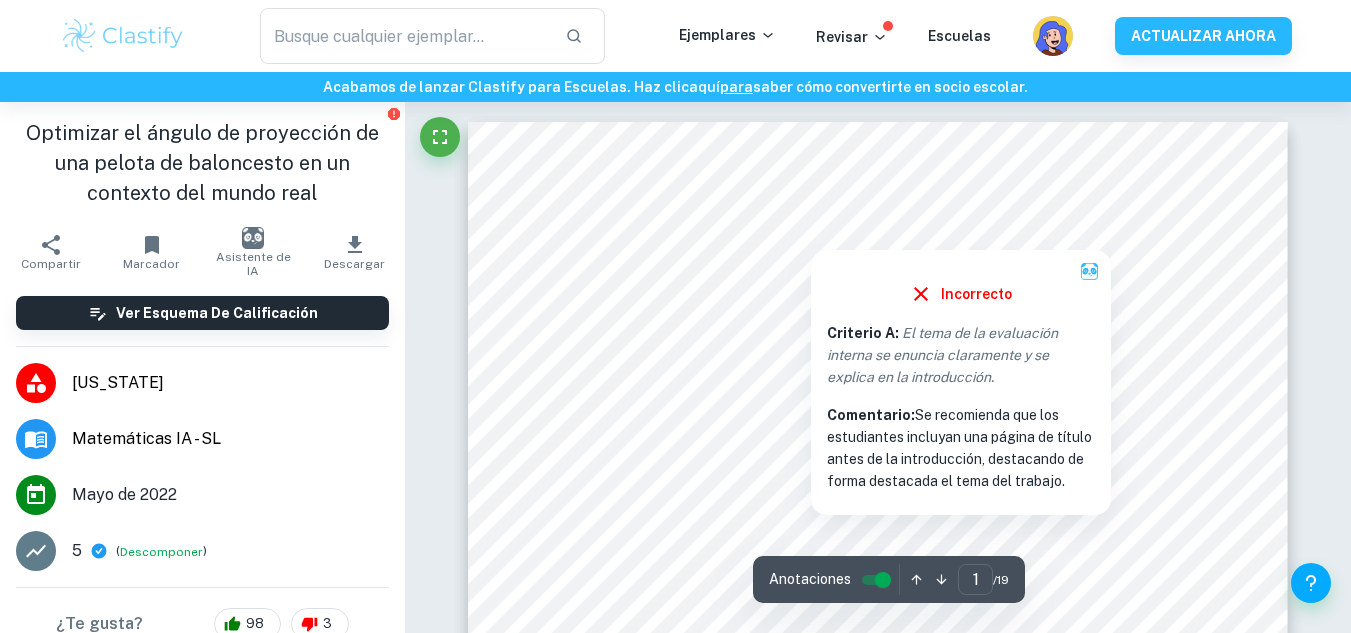 click at bounding box center (810, 232) 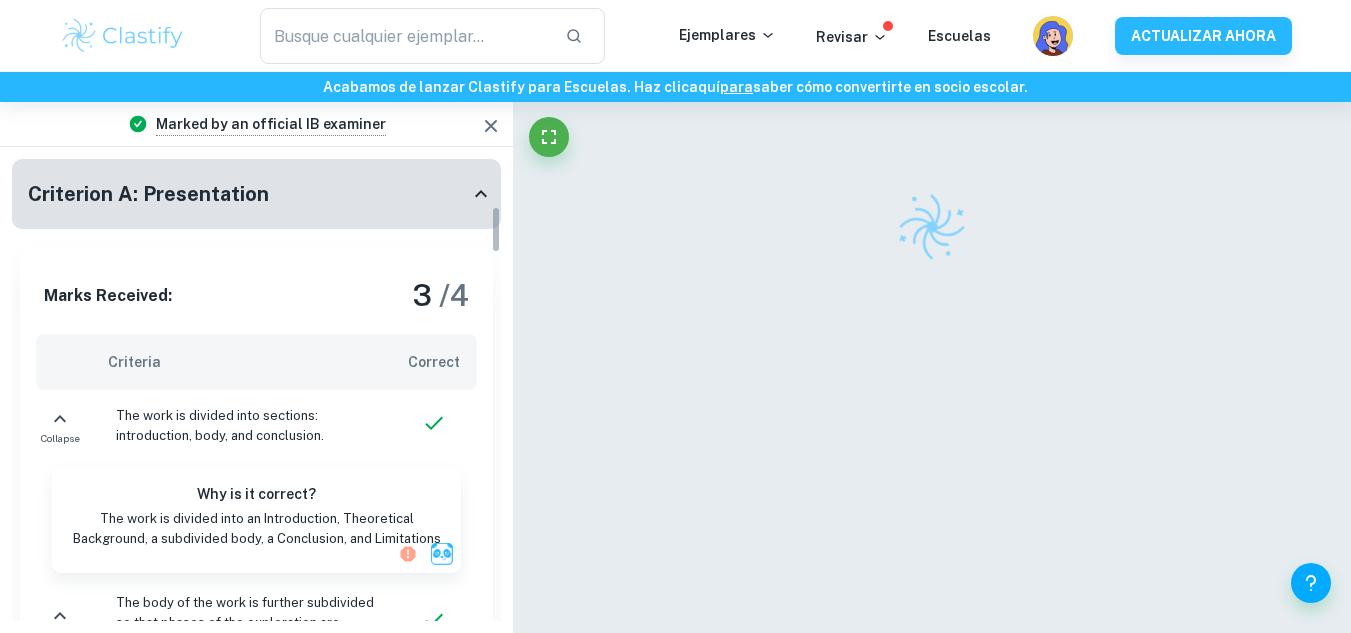 scroll, scrollTop: 461, scrollLeft: 0, axis: vertical 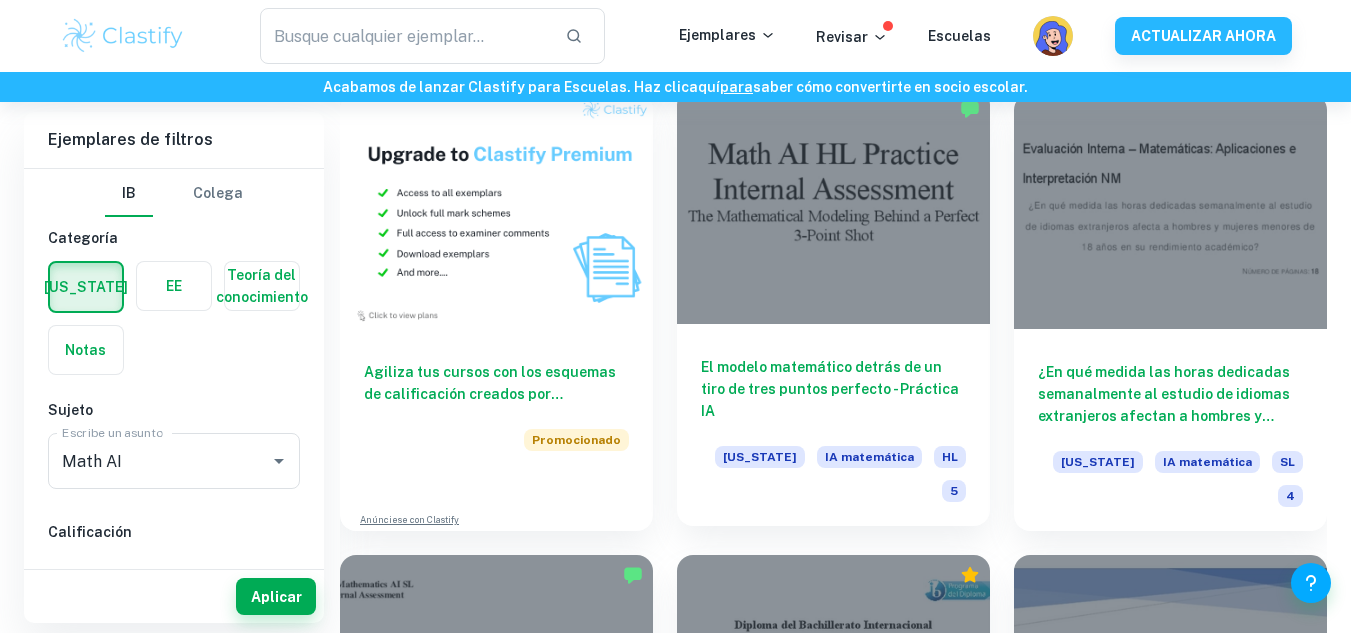 click at bounding box center [833, 206] 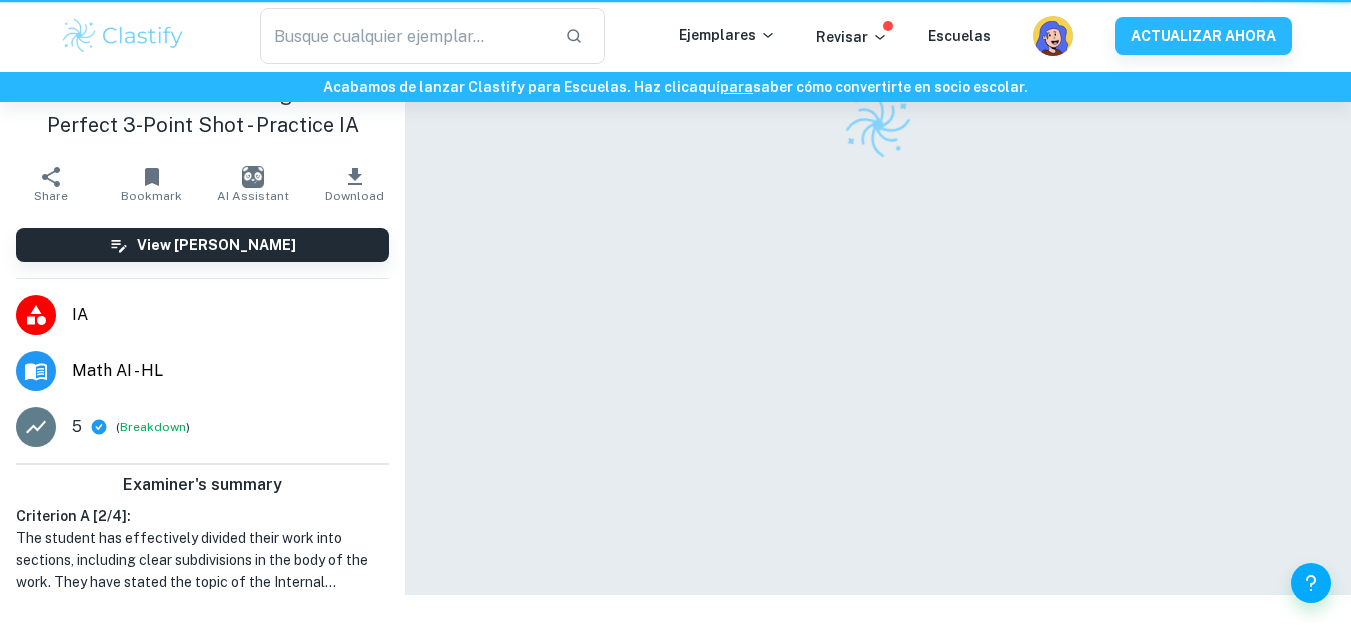 scroll, scrollTop: 0, scrollLeft: 0, axis: both 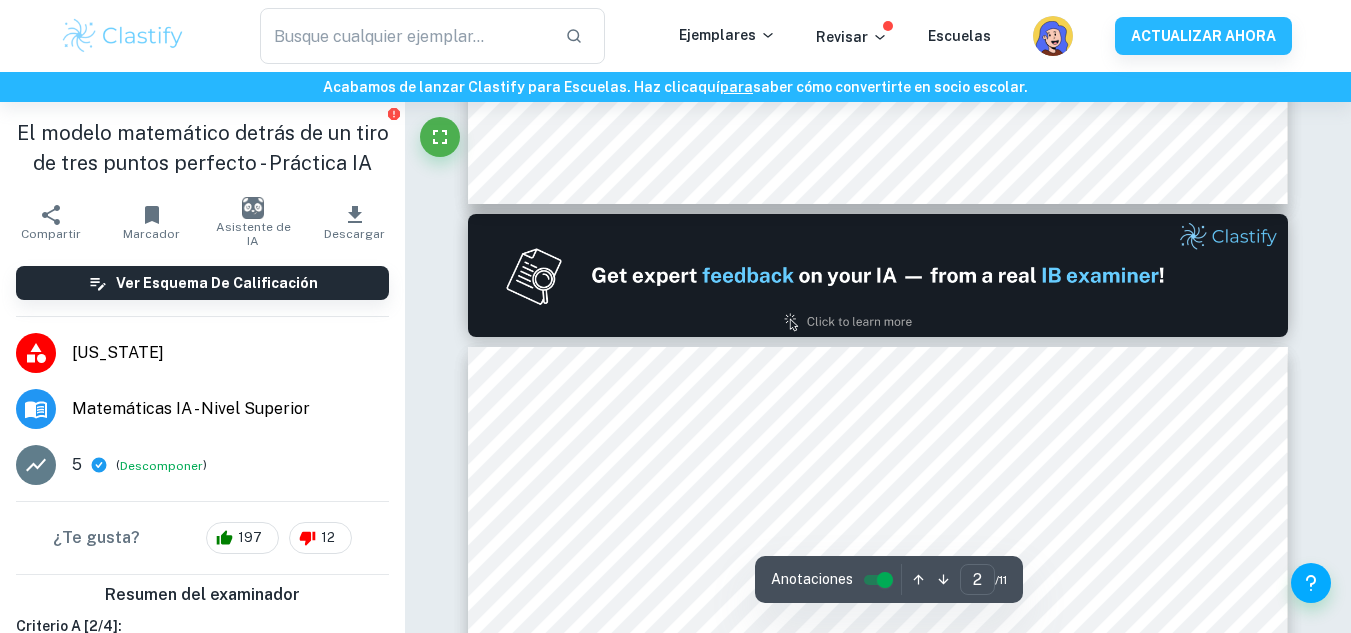 type on "1" 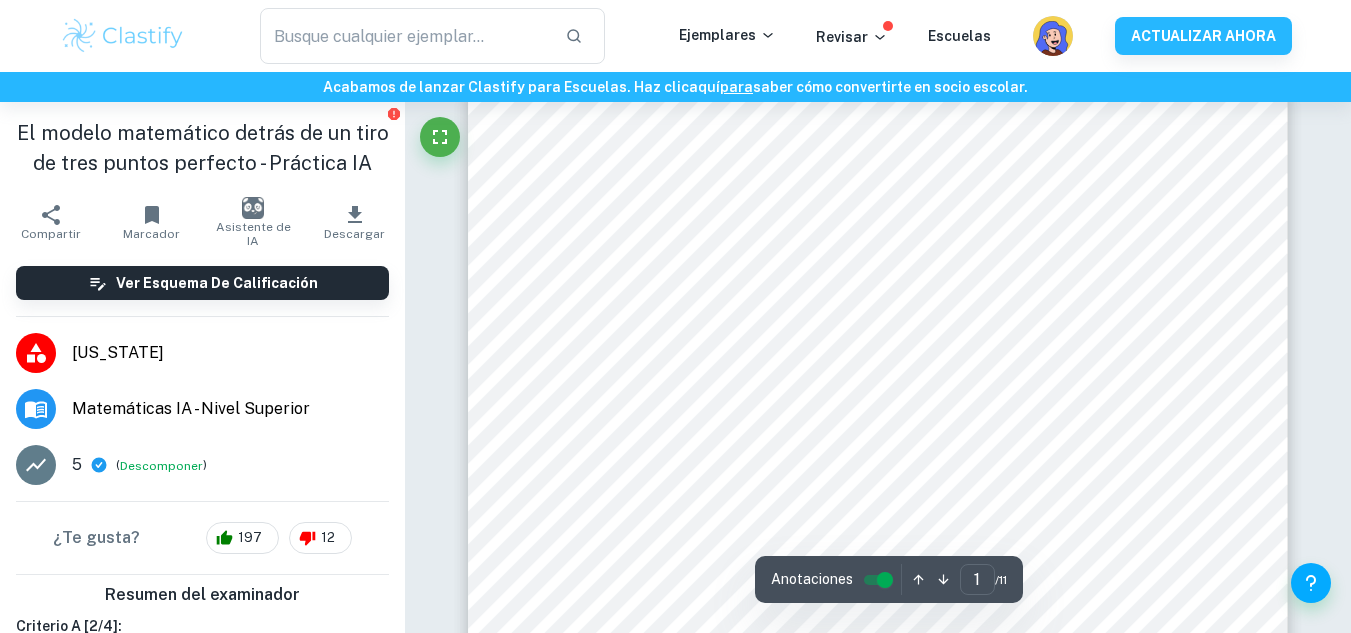 scroll, scrollTop: 0, scrollLeft: 0, axis: both 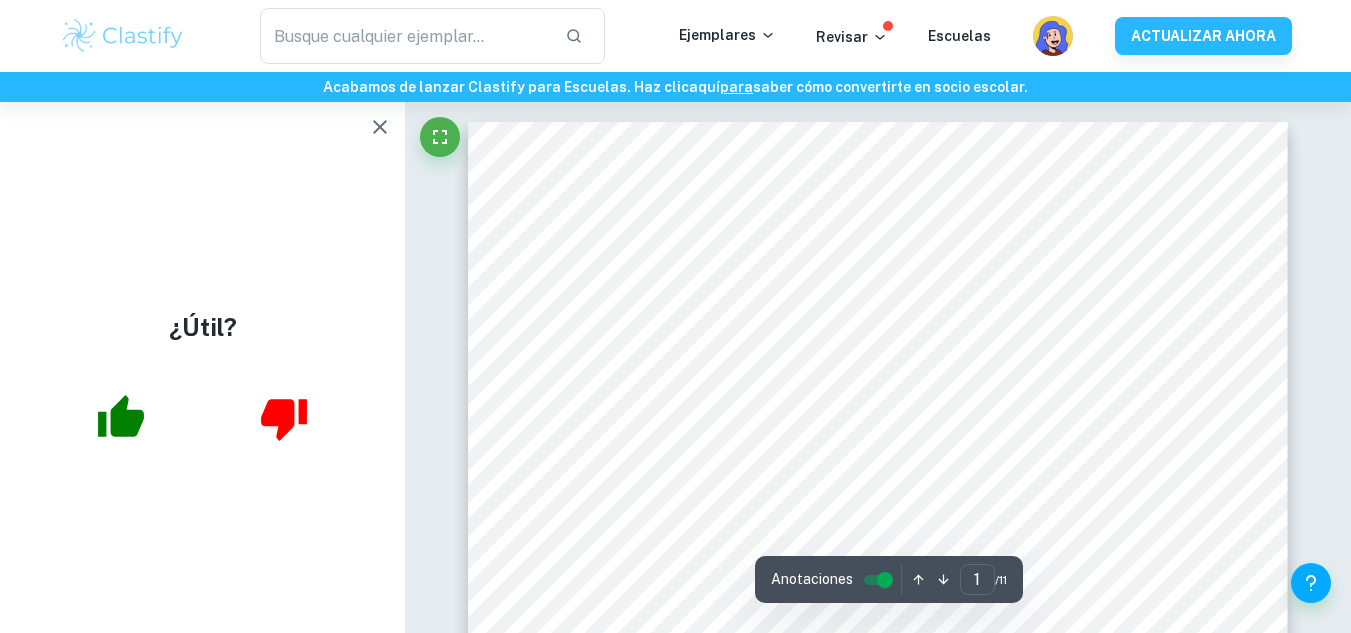 click 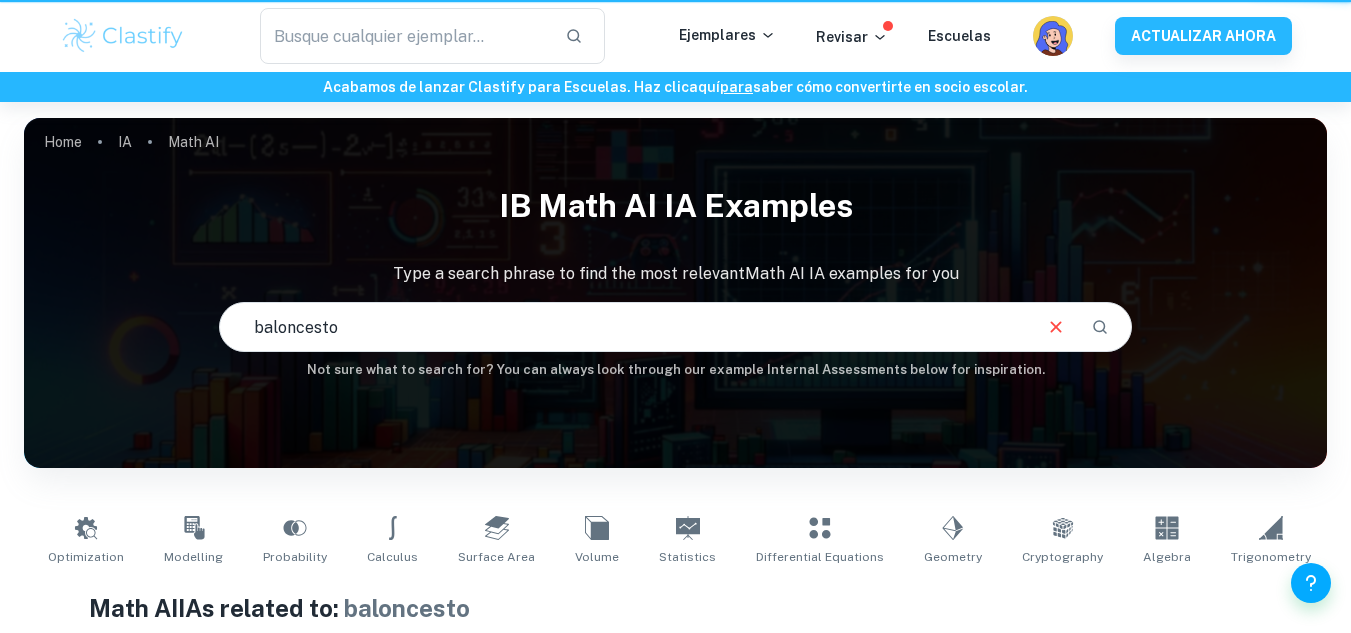 scroll, scrollTop: 341, scrollLeft: 0, axis: vertical 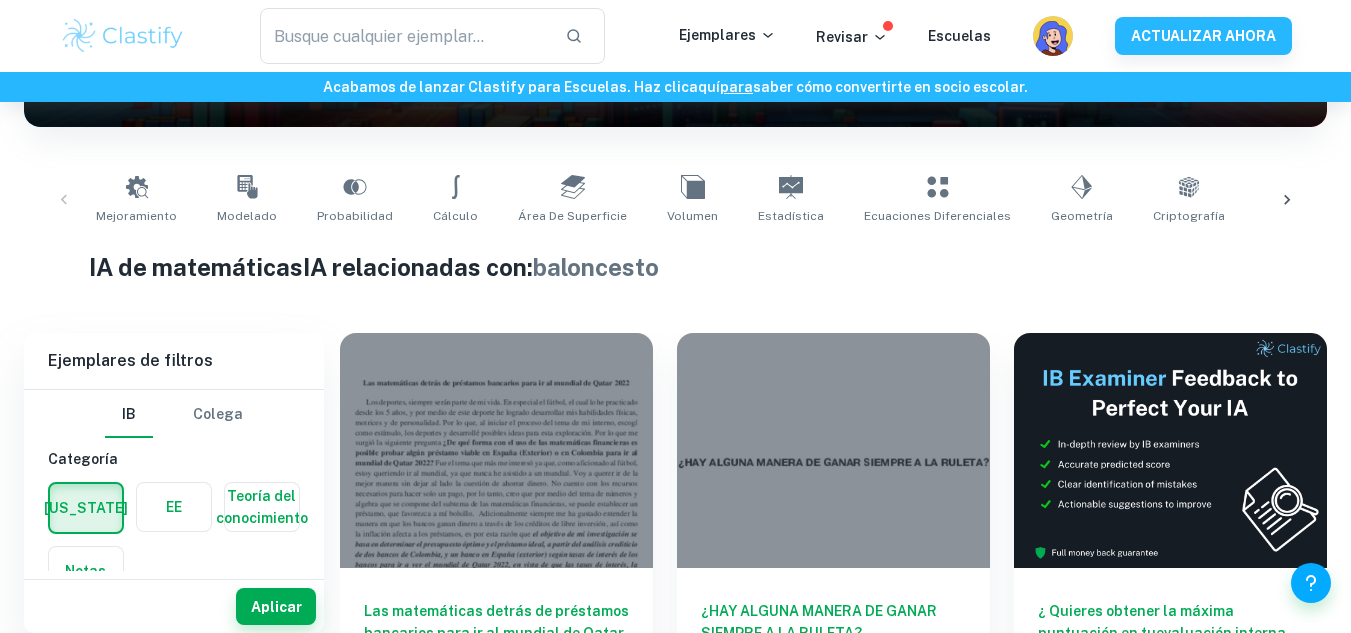 click on "IA de matemáticas  IA relacionadas con:  baloncesto" at bounding box center [675, 267] 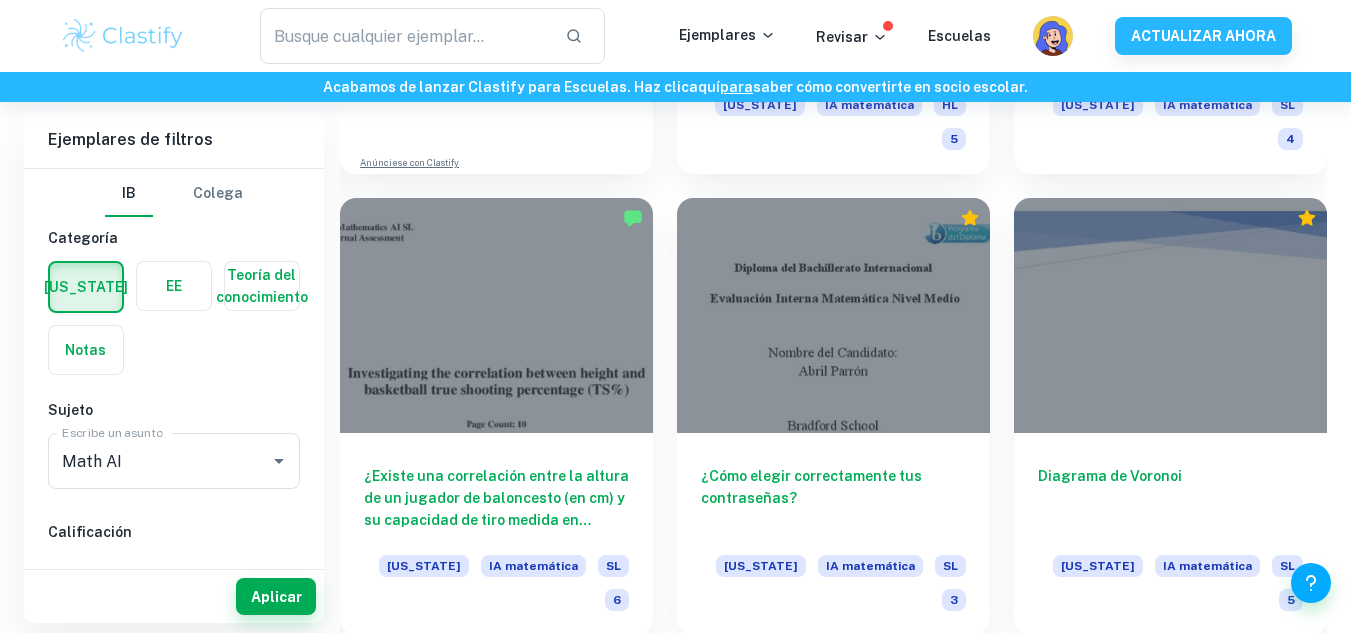 scroll, scrollTop: 1861, scrollLeft: 0, axis: vertical 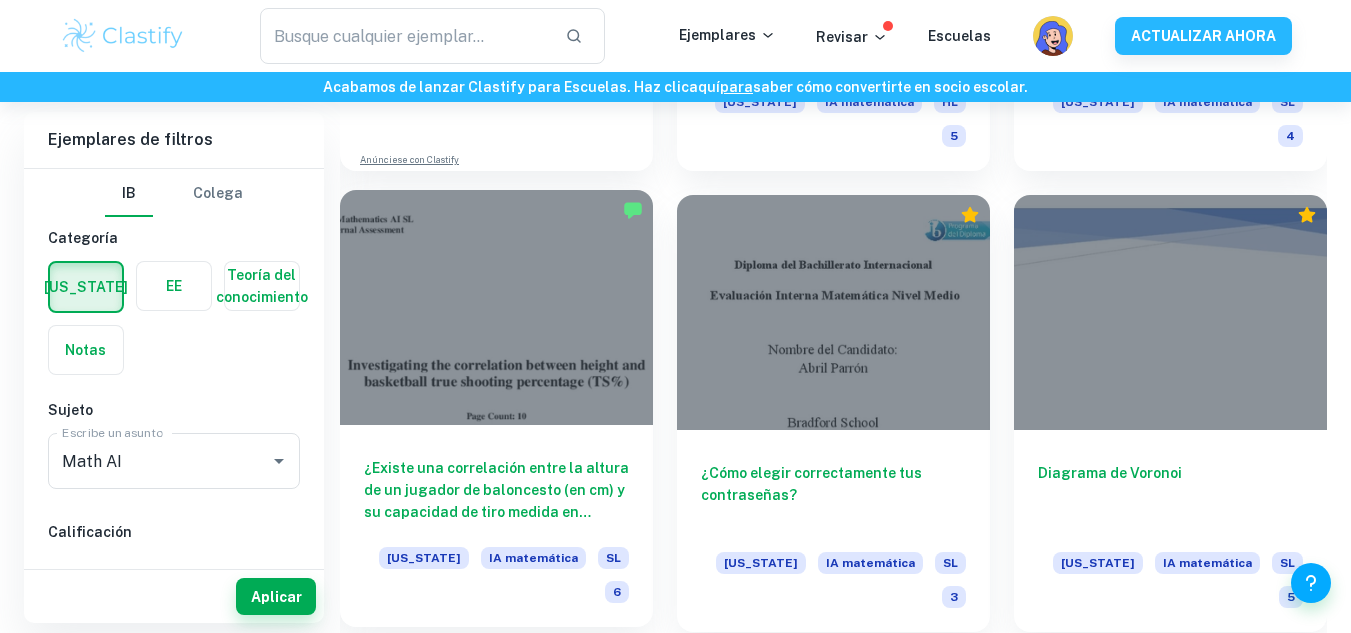 click at bounding box center (496, 307) 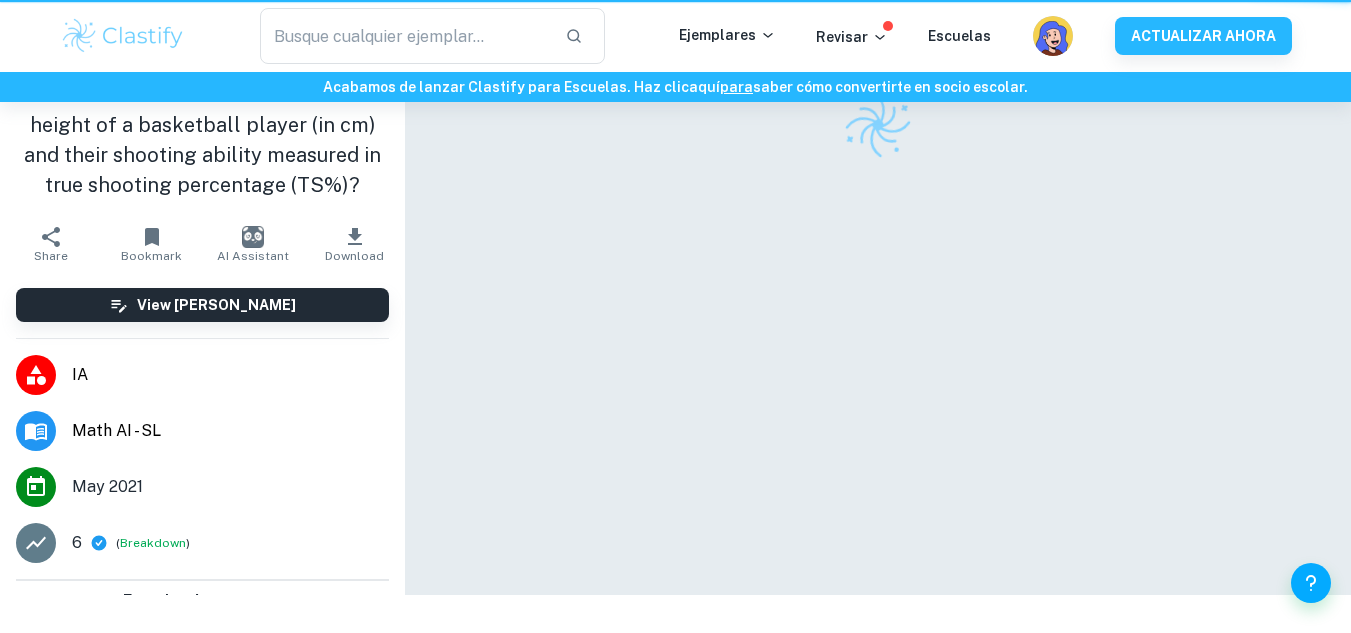 scroll, scrollTop: 0, scrollLeft: 0, axis: both 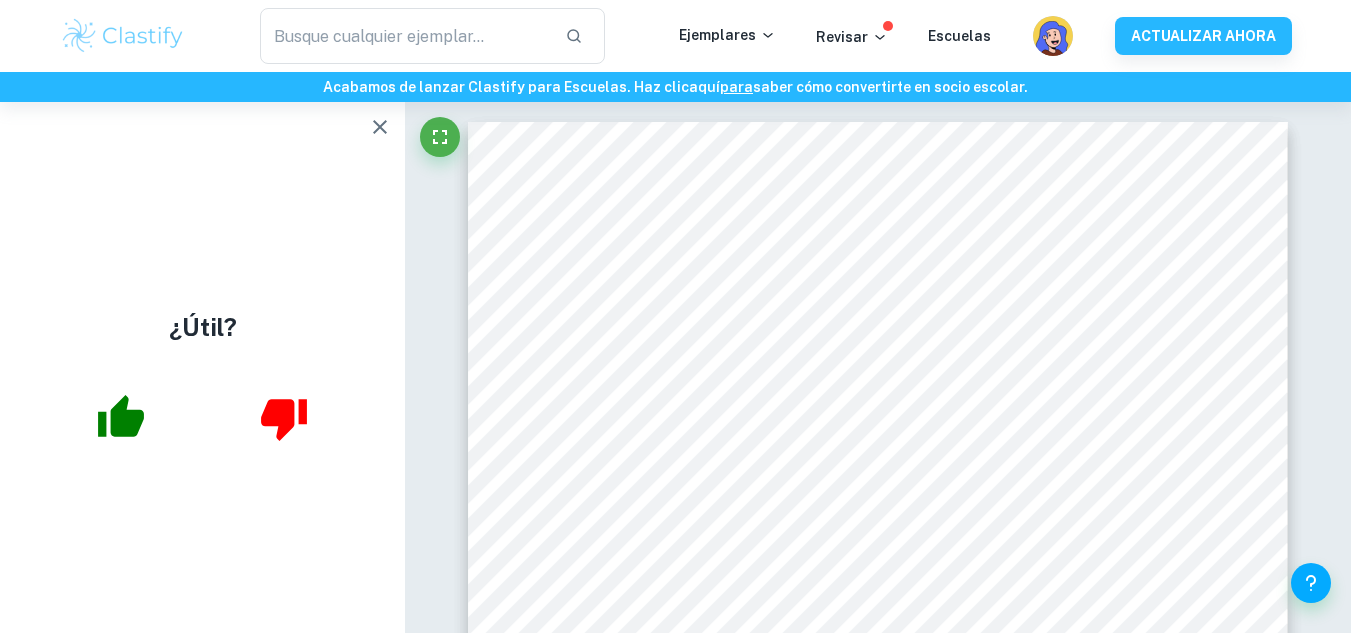 click 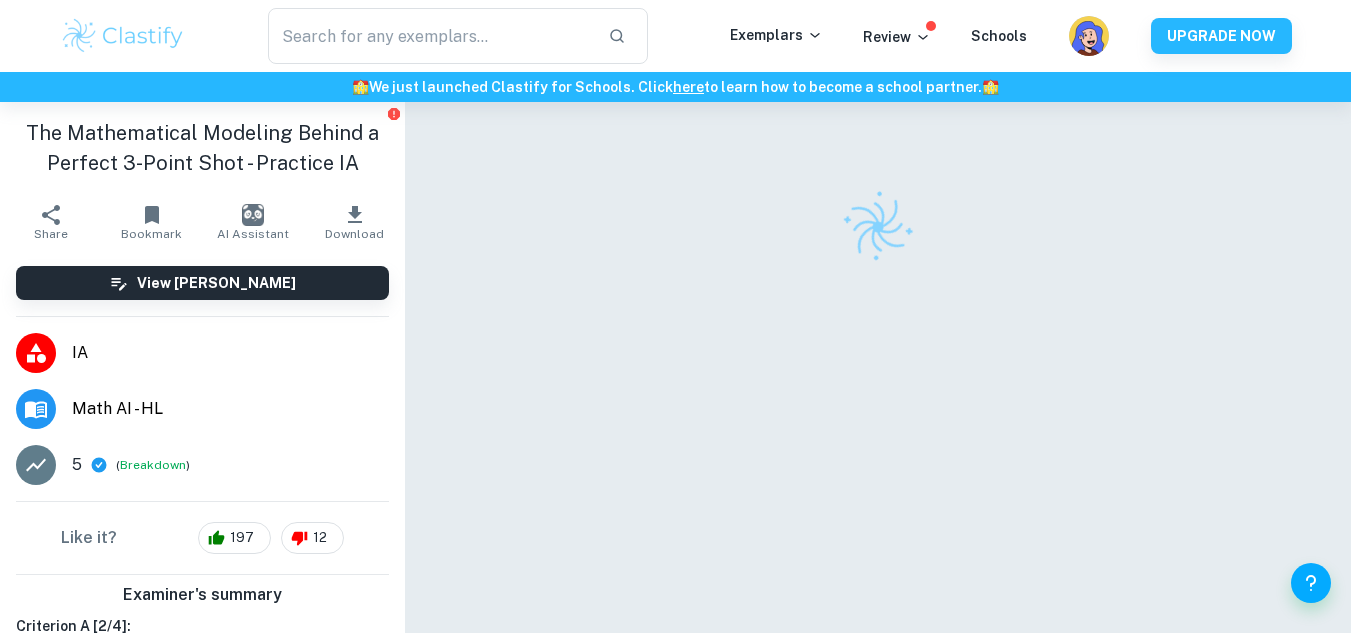 scroll, scrollTop: 0, scrollLeft: 0, axis: both 